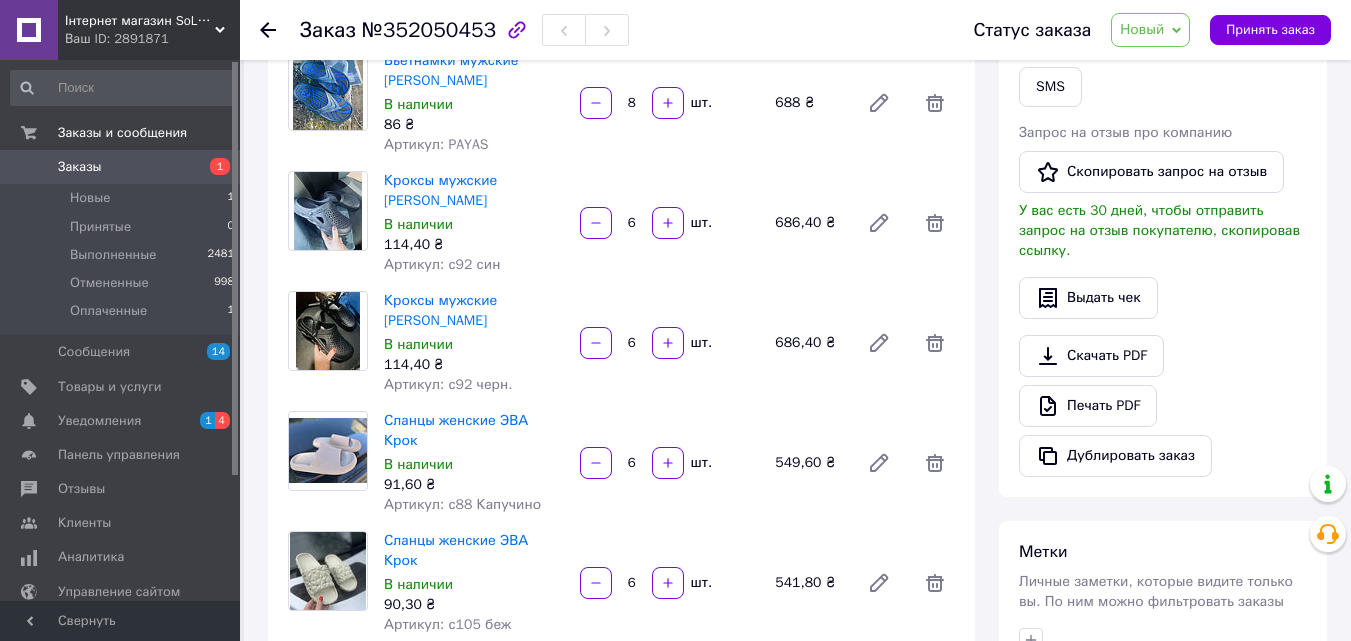 scroll, scrollTop: 400, scrollLeft: 0, axis: vertical 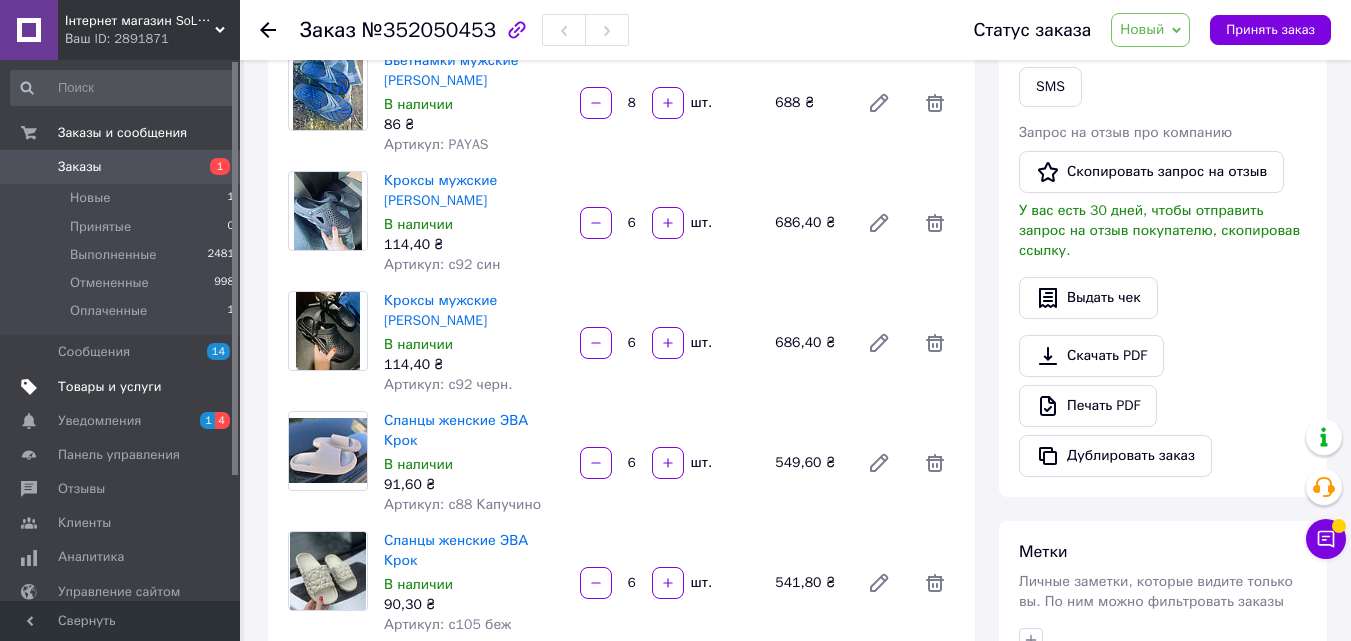 click on "Товары и услуги" at bounding box center [110, 387] 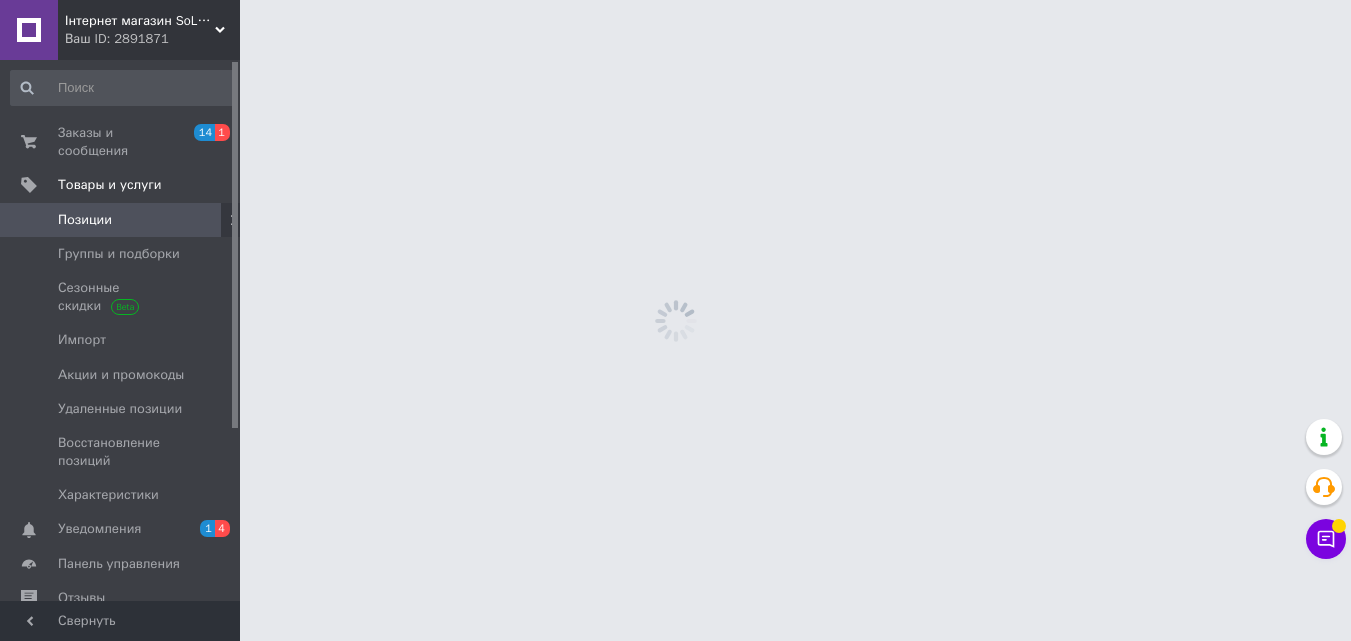 scroll, scrollTop: 0, scrollLeft: 0, axis: both 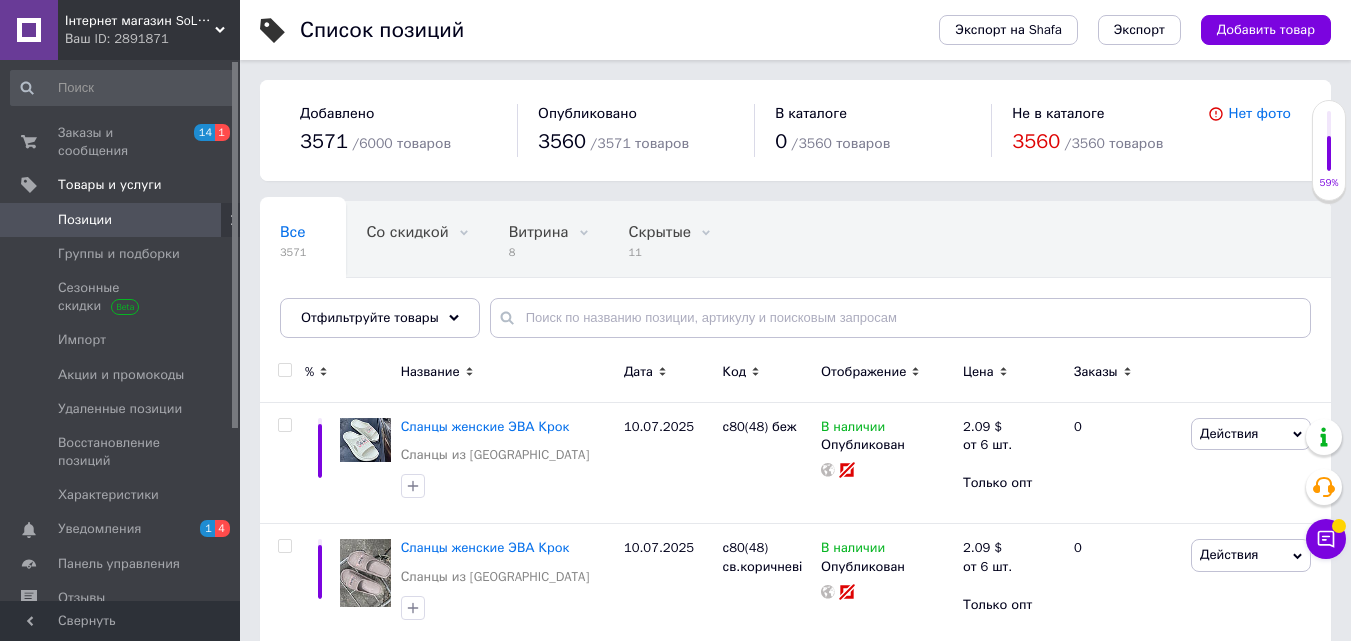 click on "Все 3571 Со скидкой 0 Удалить Редактировать Витрина 8 Удалить Редактировать Скрытые 11 Удалить Редактировать Опубликованные 3560 Удалить Редактировать Ok Отфильтровано...  Сохранить" at bounding box center (795, 279) 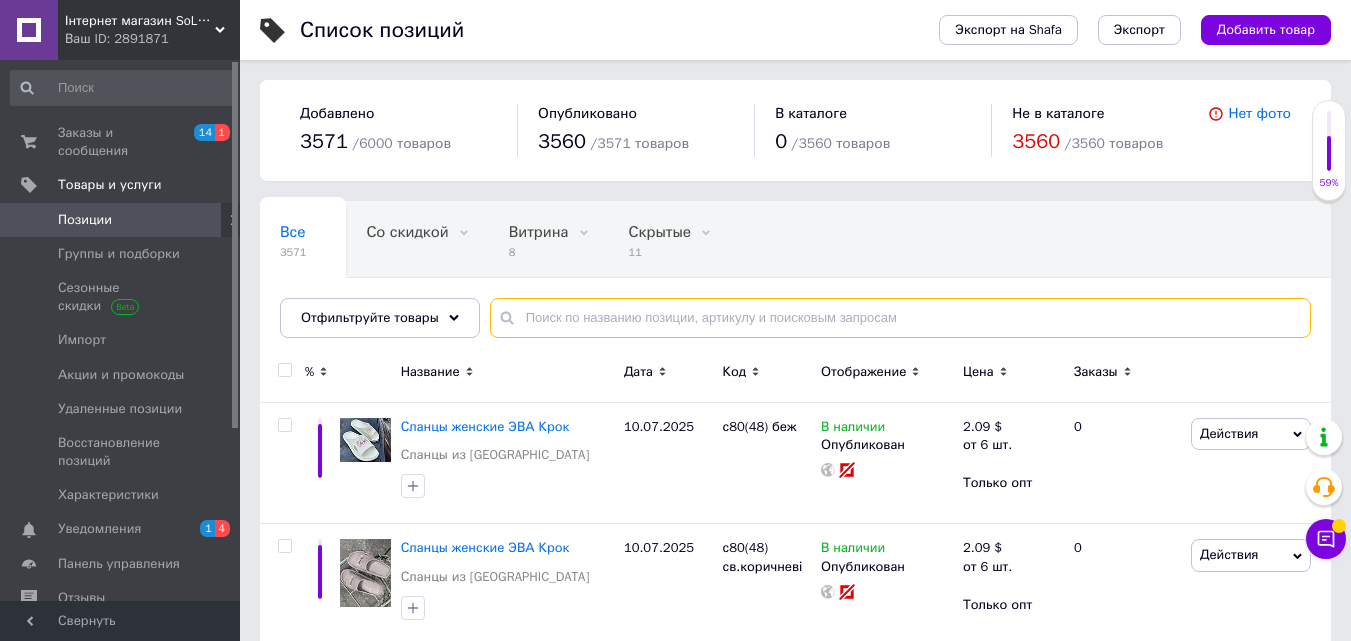 click at bounding box center [900, 318] 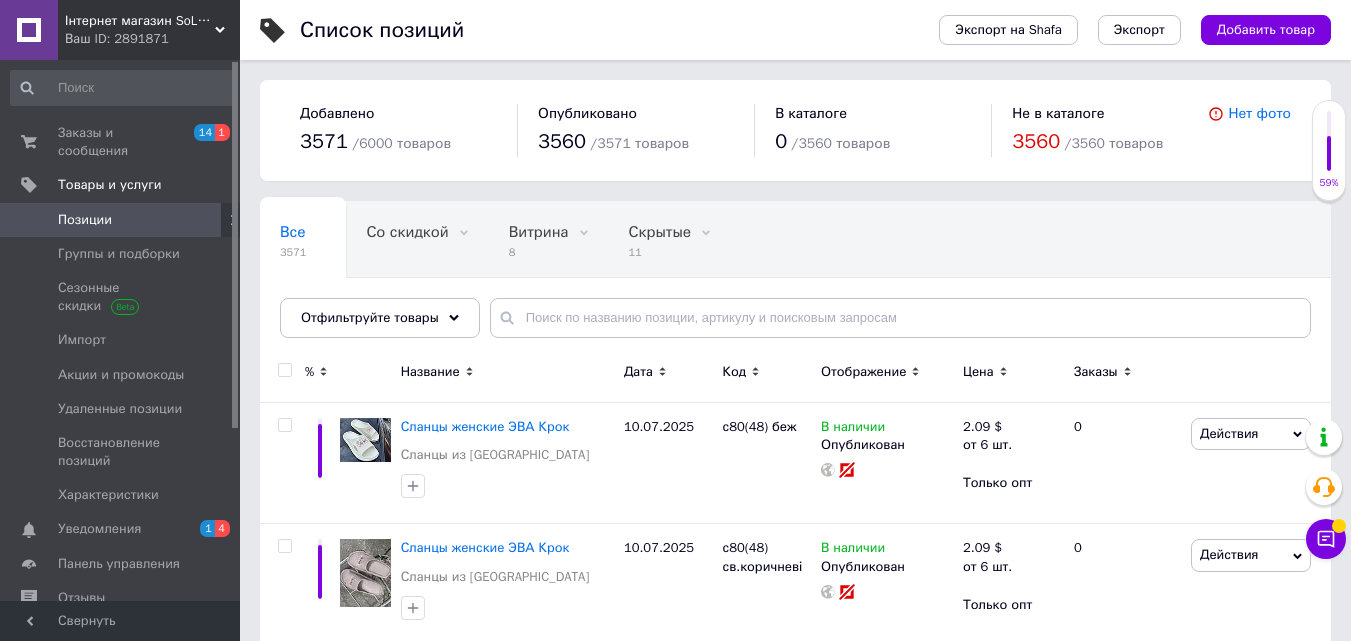 click on "Ваш ID: 2891871" at bounding box center [152, 39] 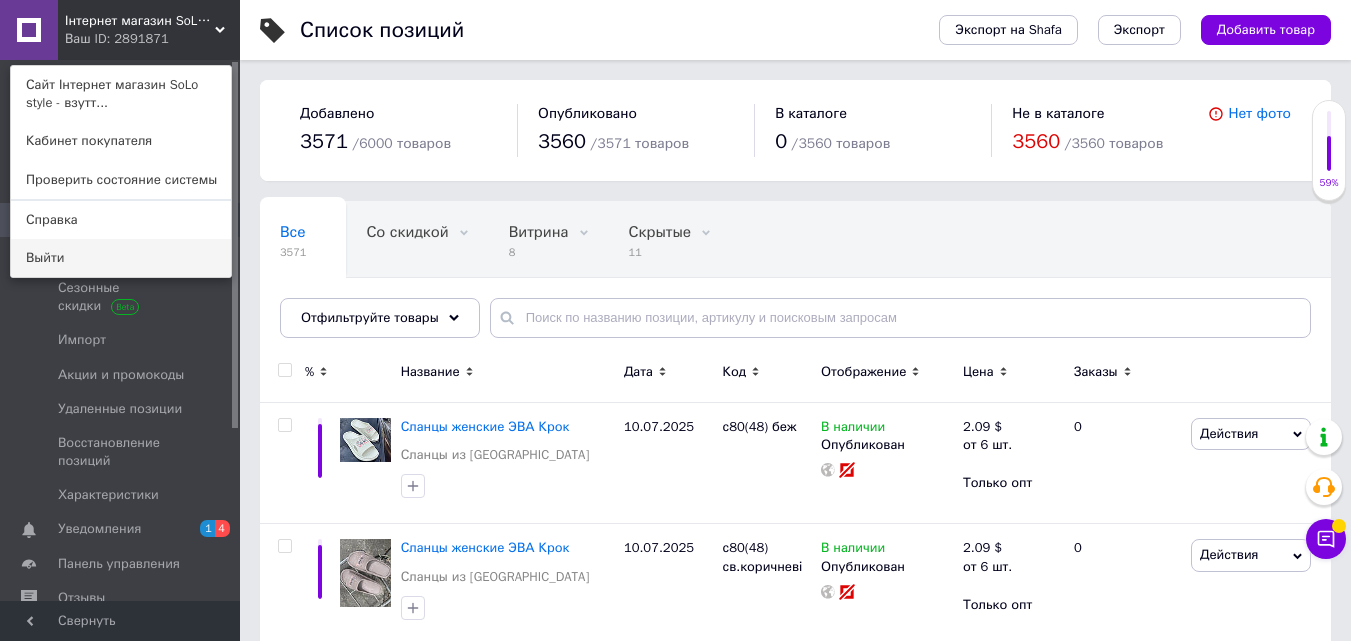 click on "Выйти" at bounding box center (121, 258) 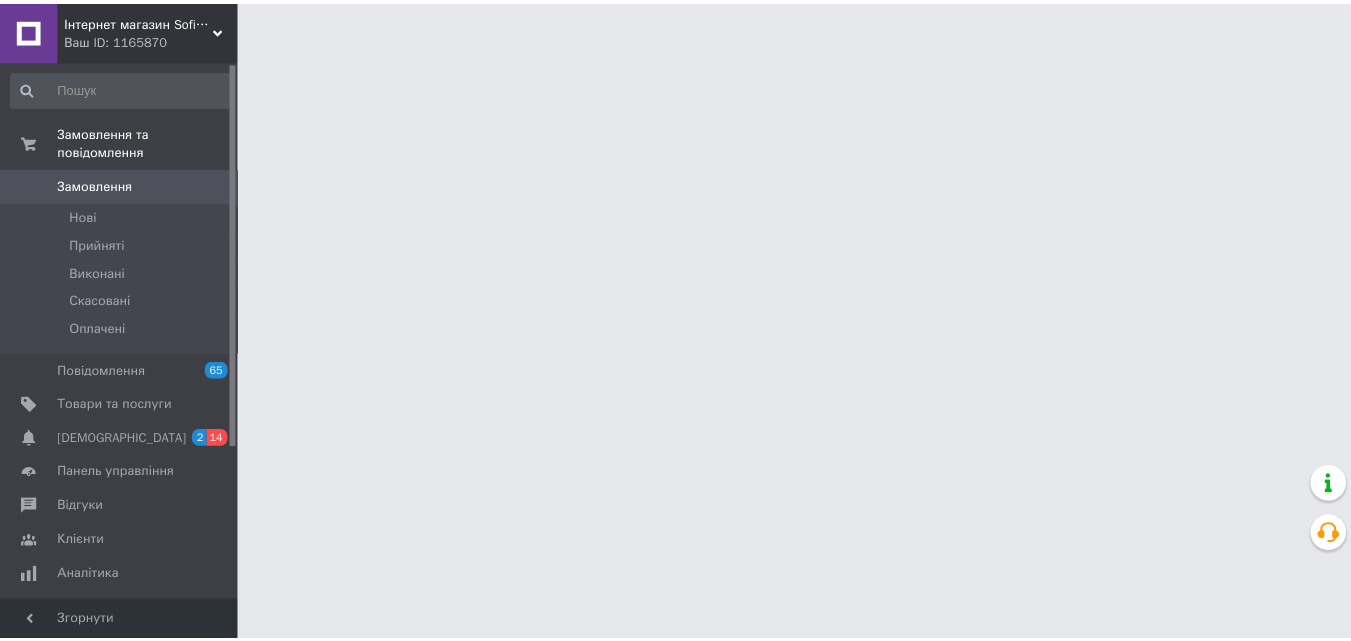 scroll, scrollTop: 0, scrollLeft: 0, axis: both 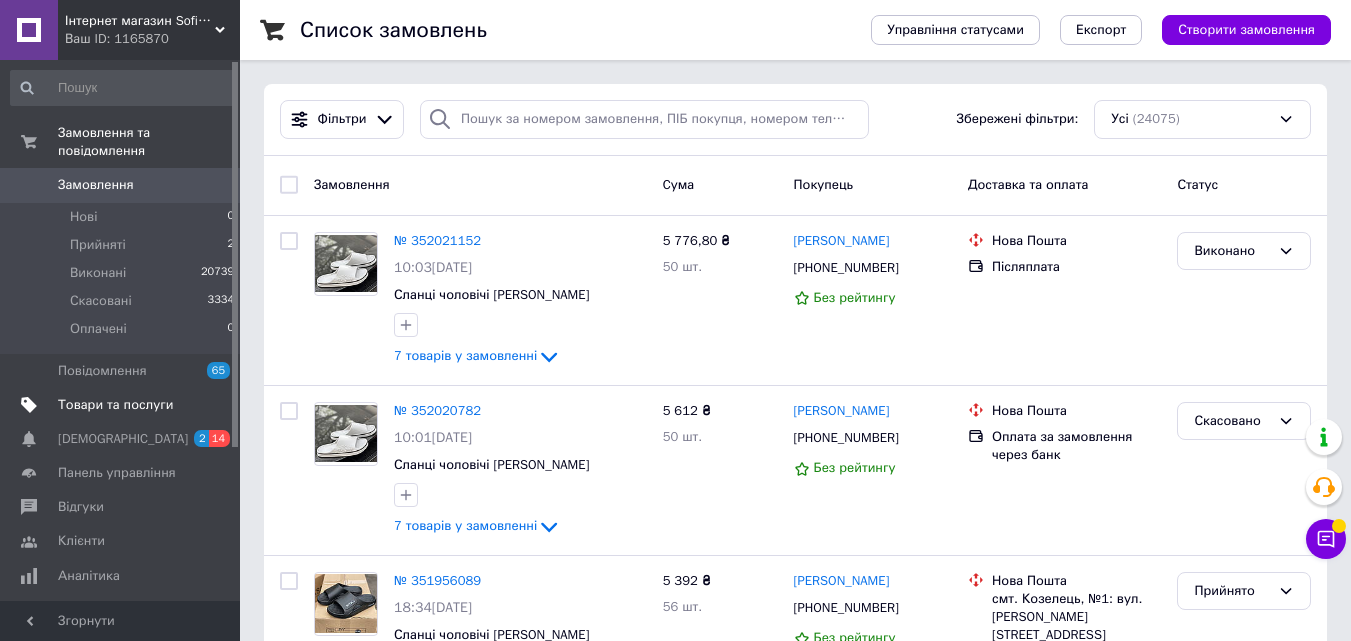 click on "Товари та послуги" at bounding box center [115, 405] 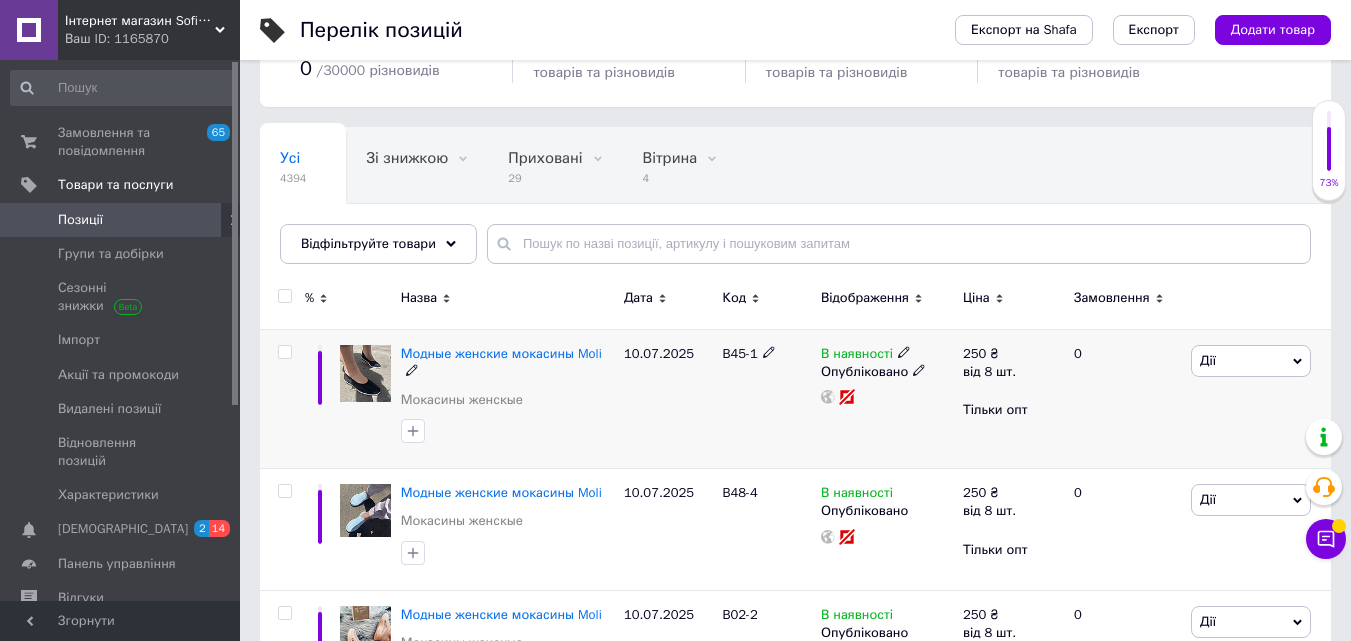 scroll, scrollTop: 300, scrollLeft: 0, axis: vertical 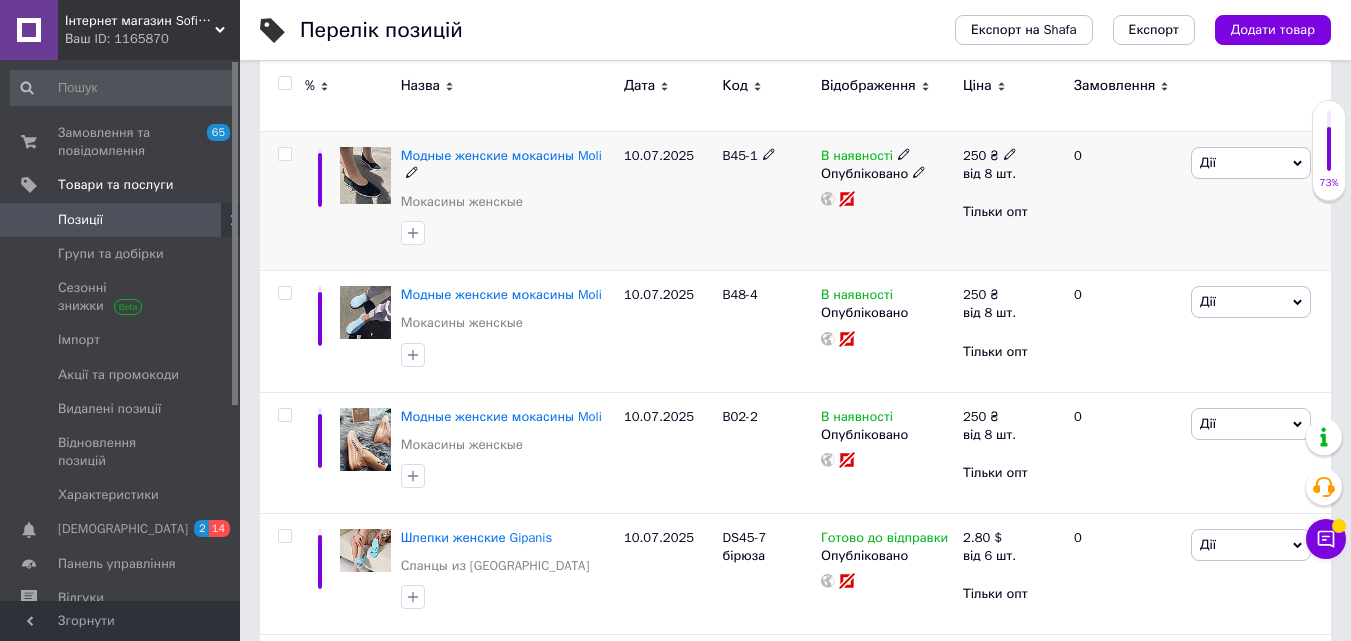 click on "250" at bounding box center [974, 155] 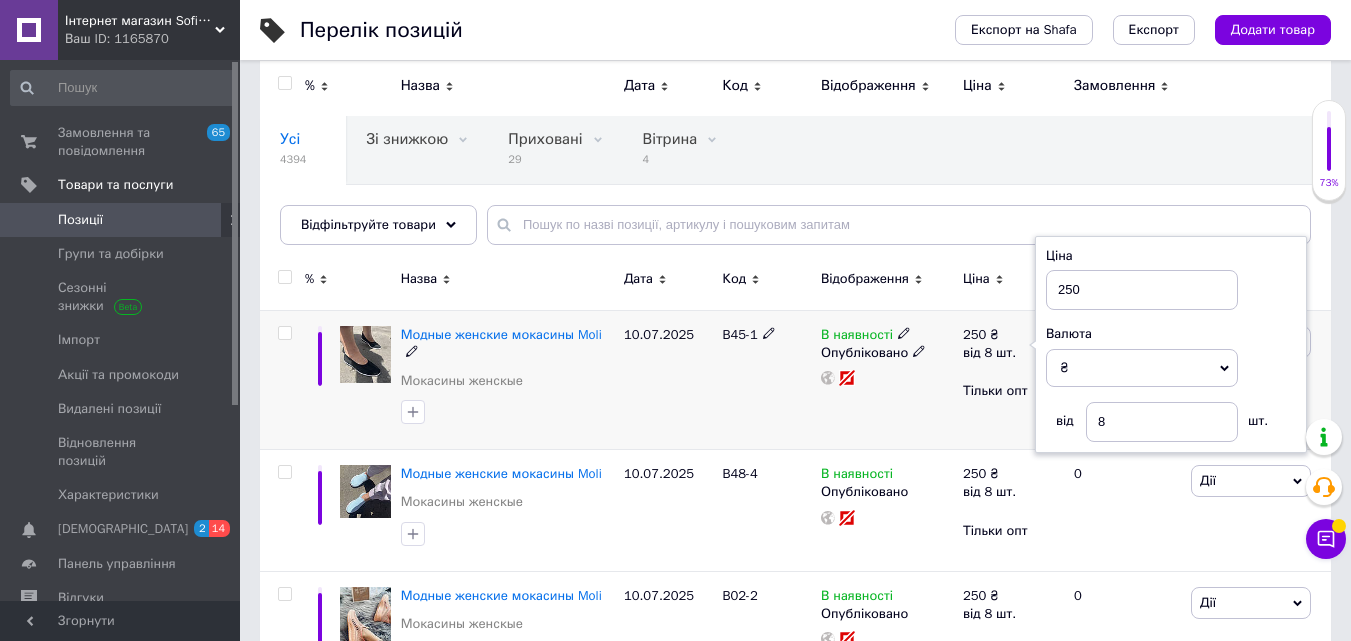 scroll, scrollTop: 100, scrollLeft: 0, axis: vertical 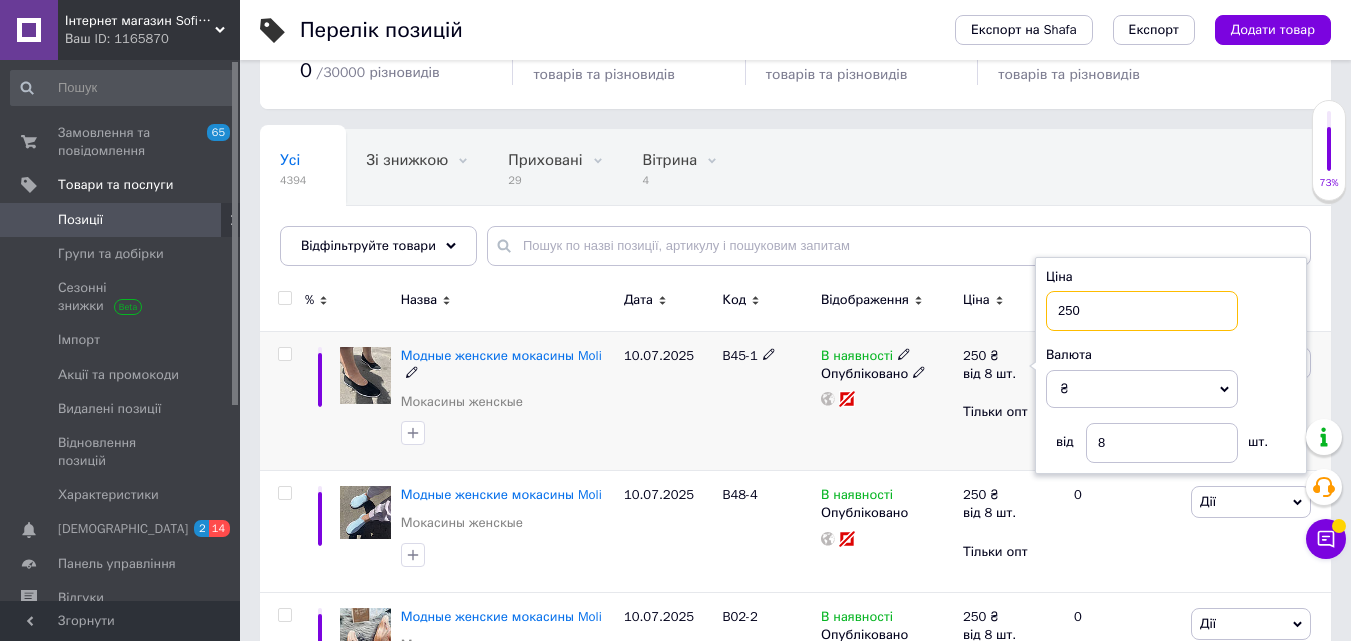 click on "250" at bounding box center (1142, 311) 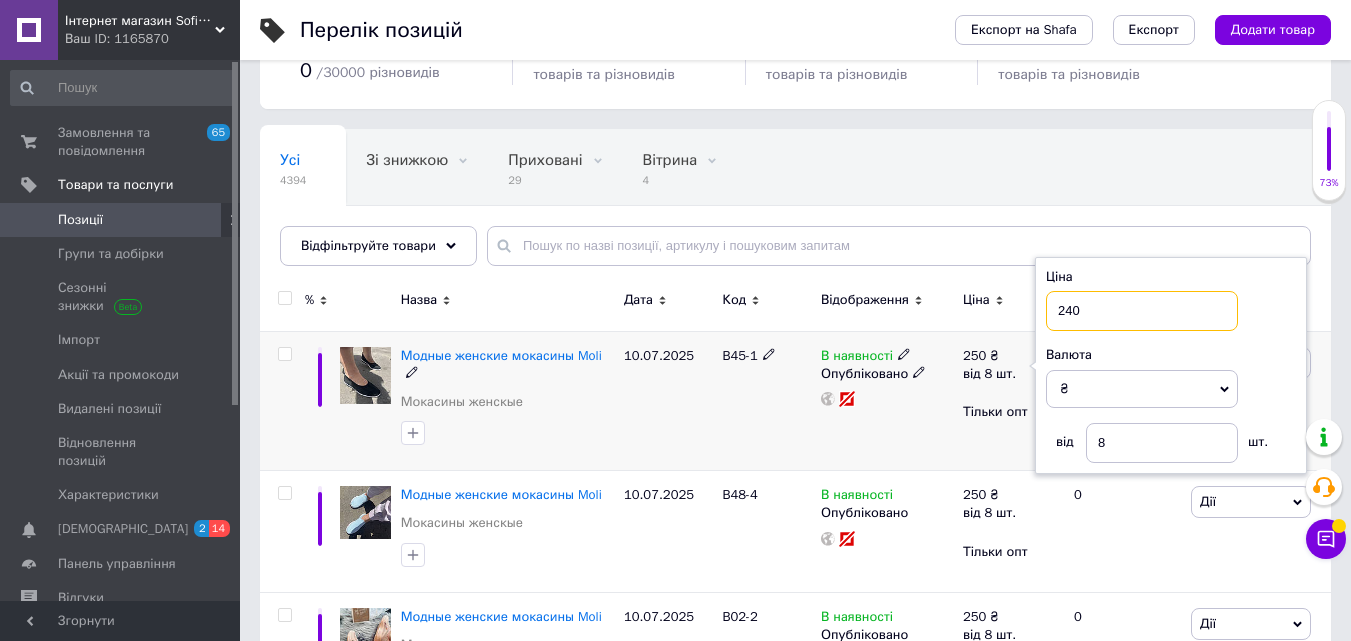 type on "240" 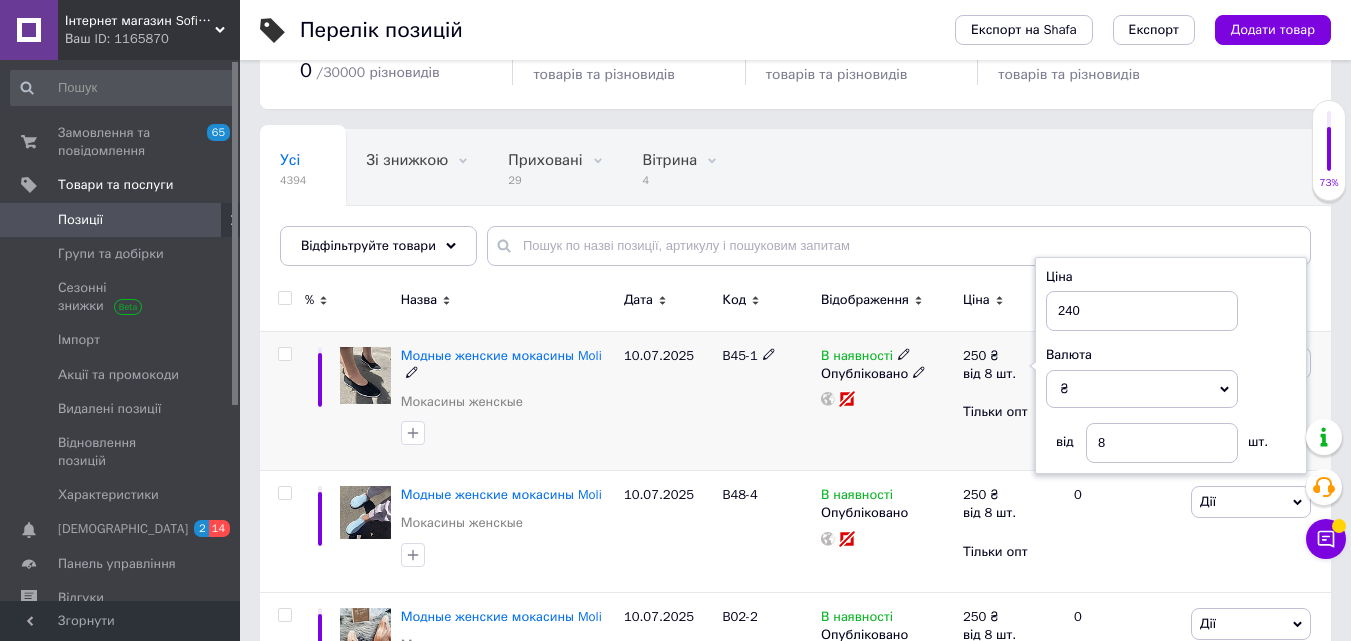 click on "B45-1" at bounding box center [766, 401] 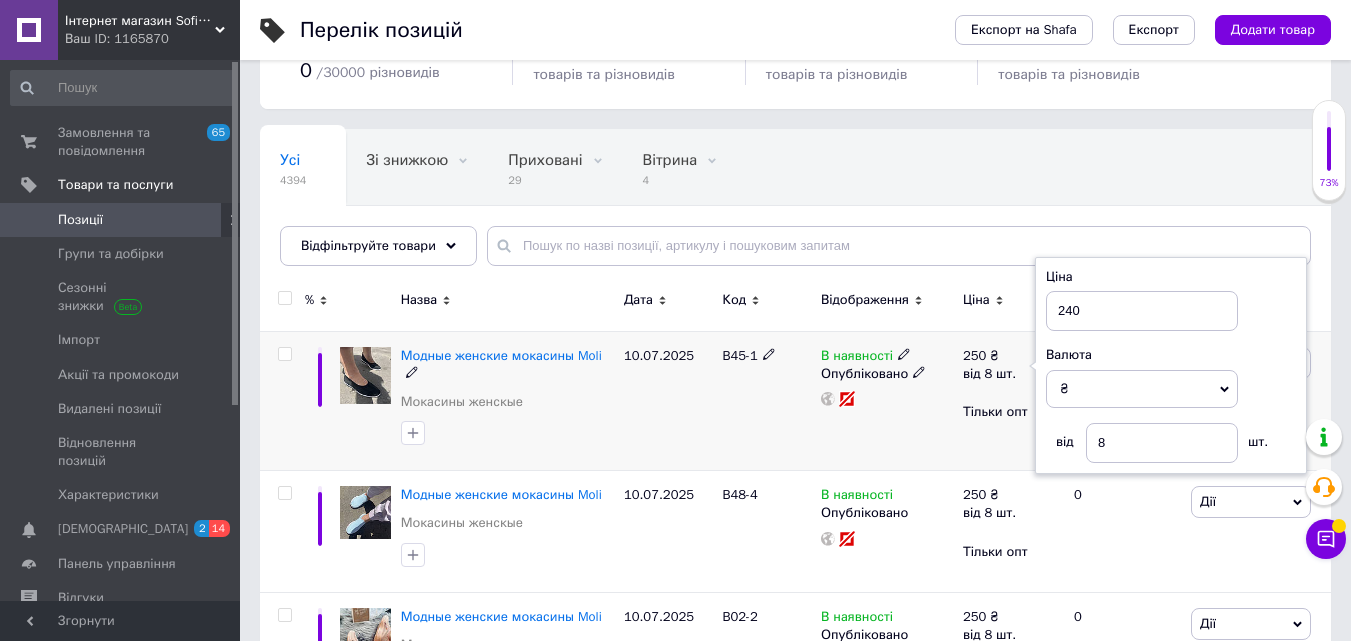 click at bounding box center [284, 354] 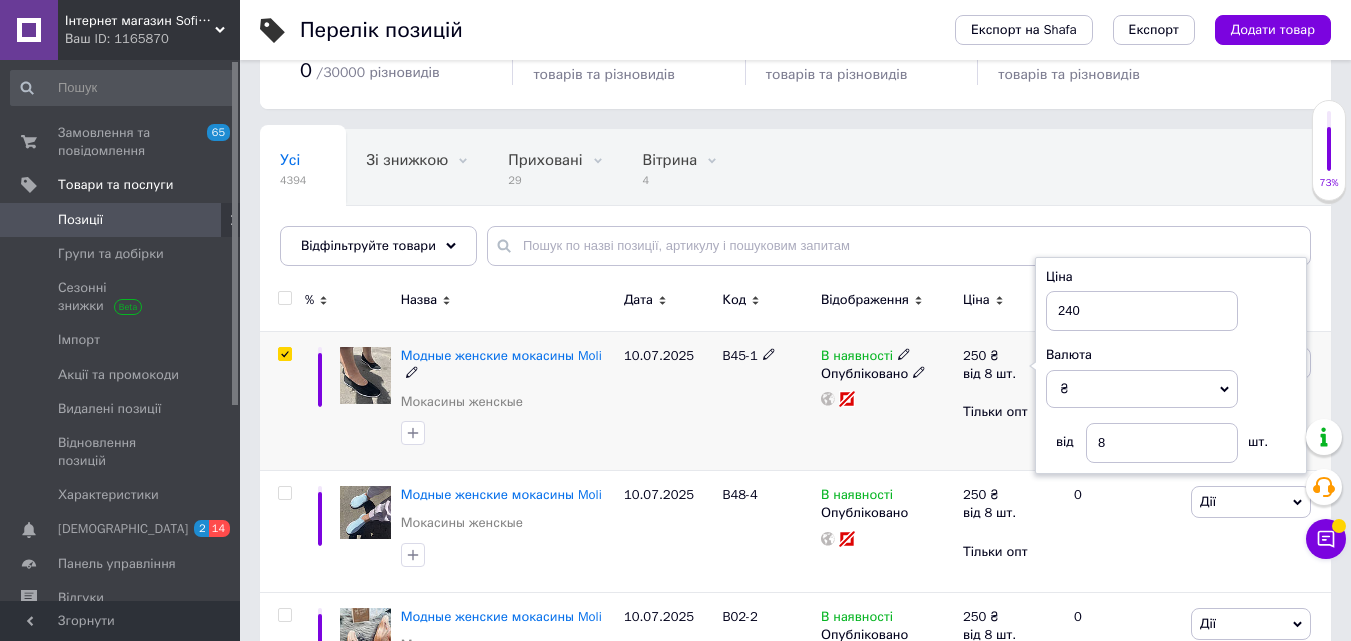 checkbox on "true" 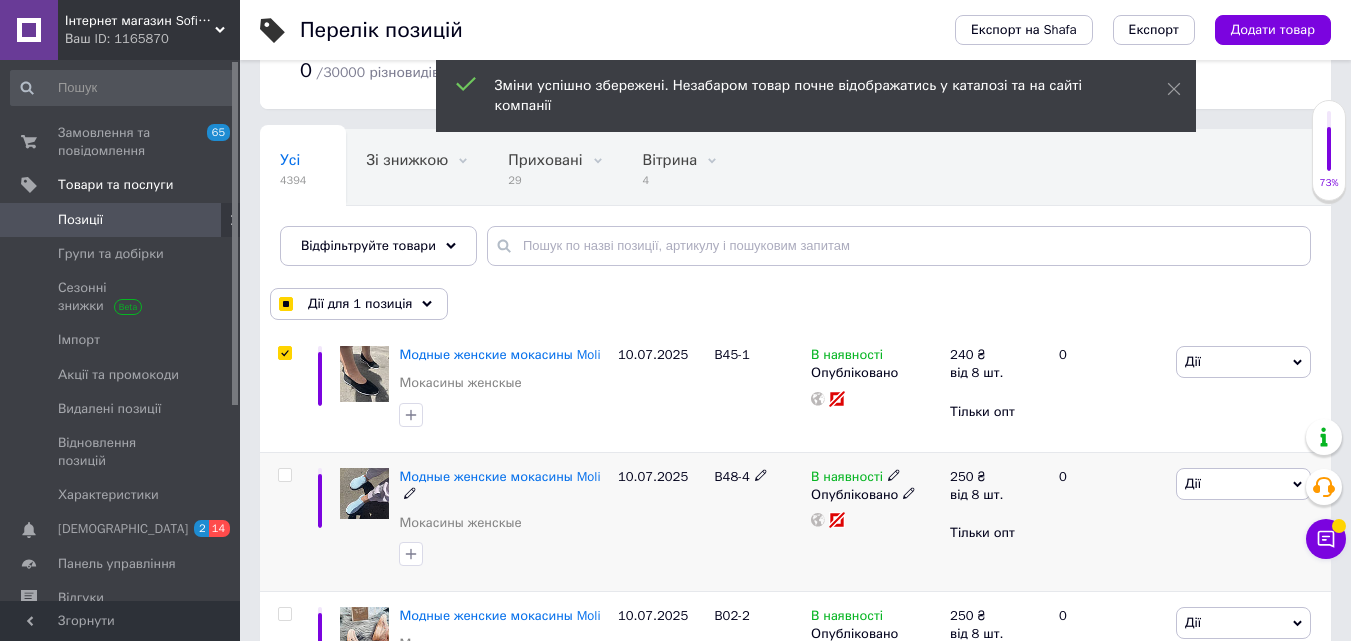 click at bounding box center (284, 475) 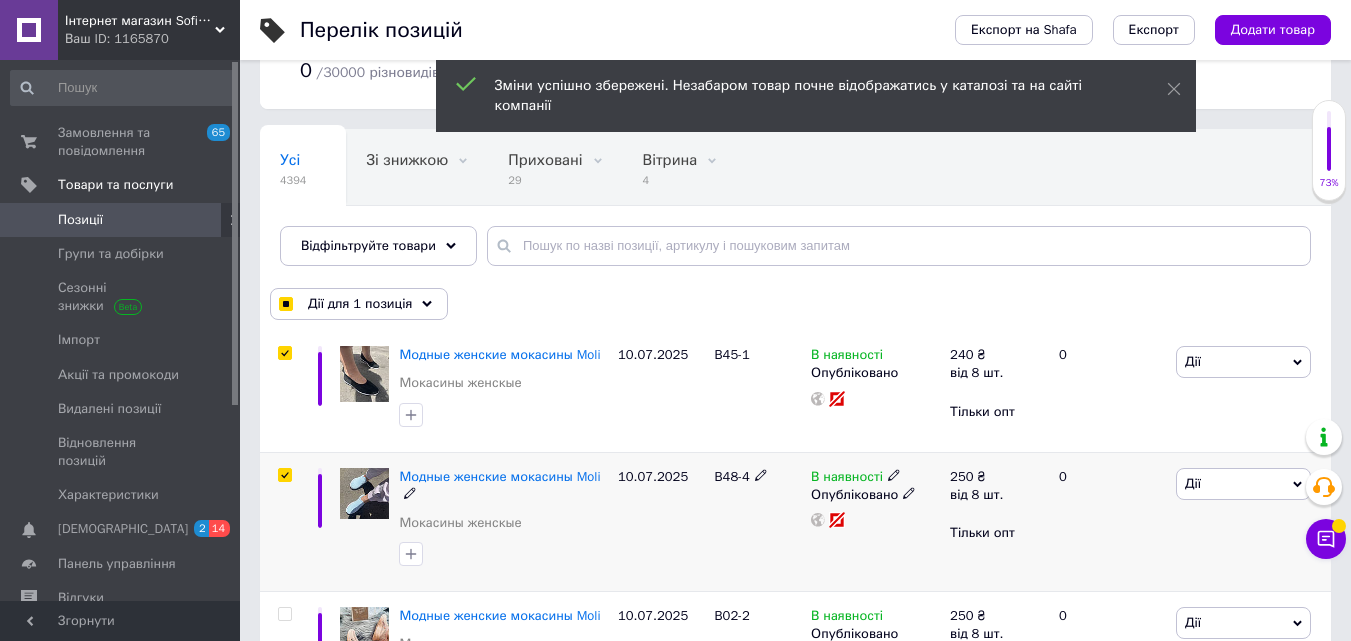 checkbox on "true" 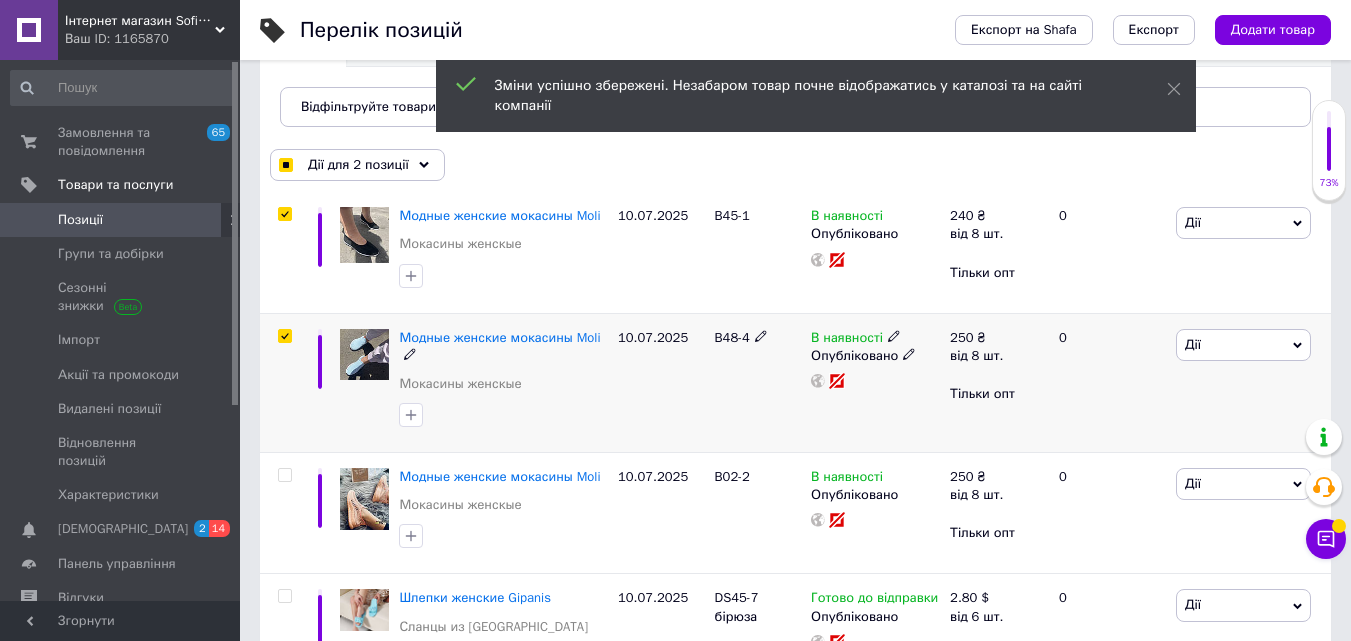 scroll, scrollTop: 300, scrollLeft: 0, axis: vertical 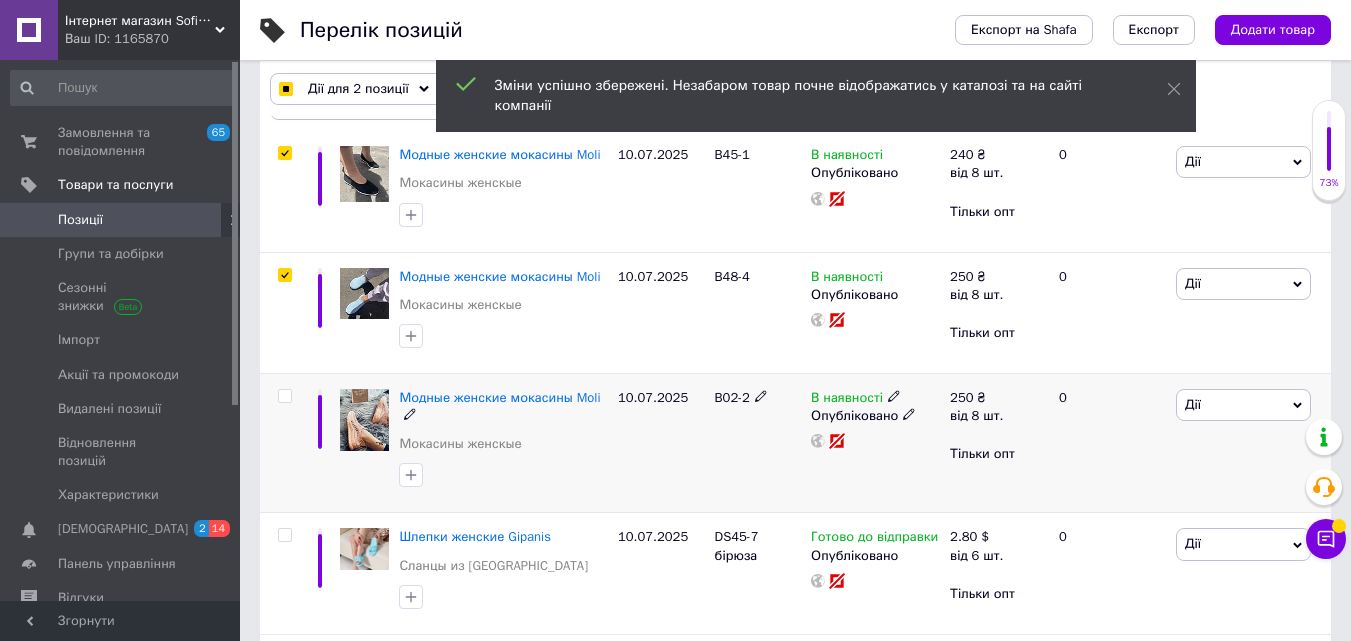 click at bounding box center (284, 396) 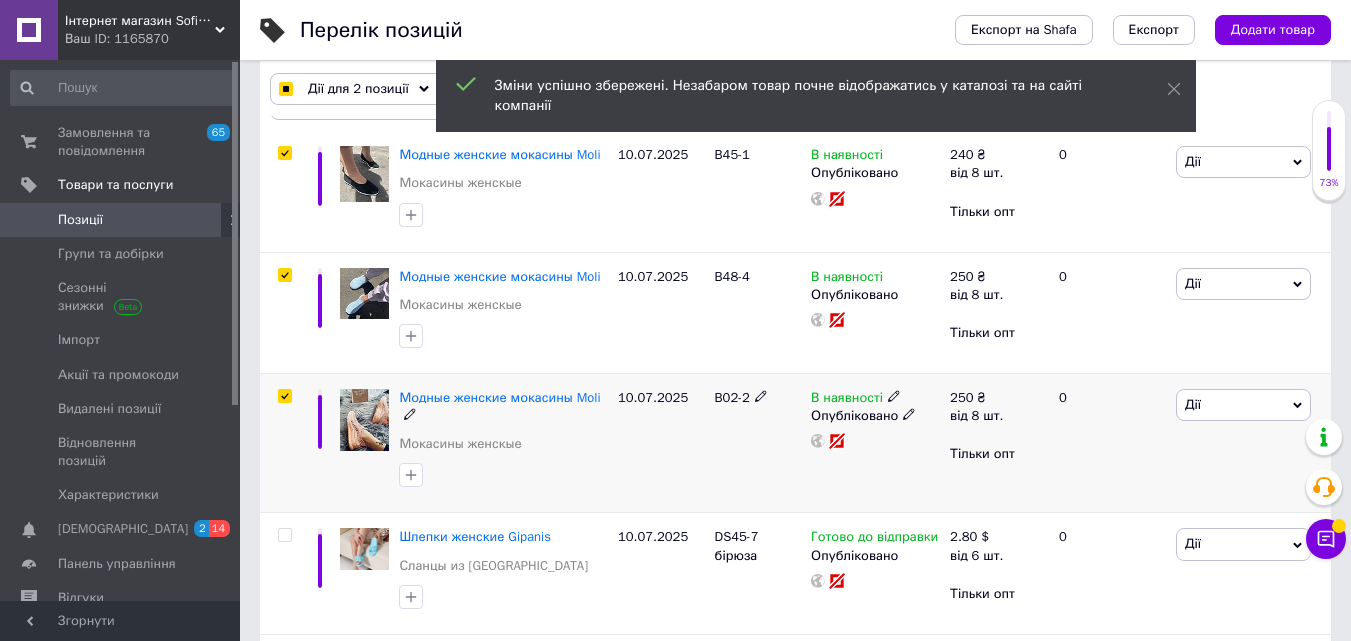 checkbox on "true" 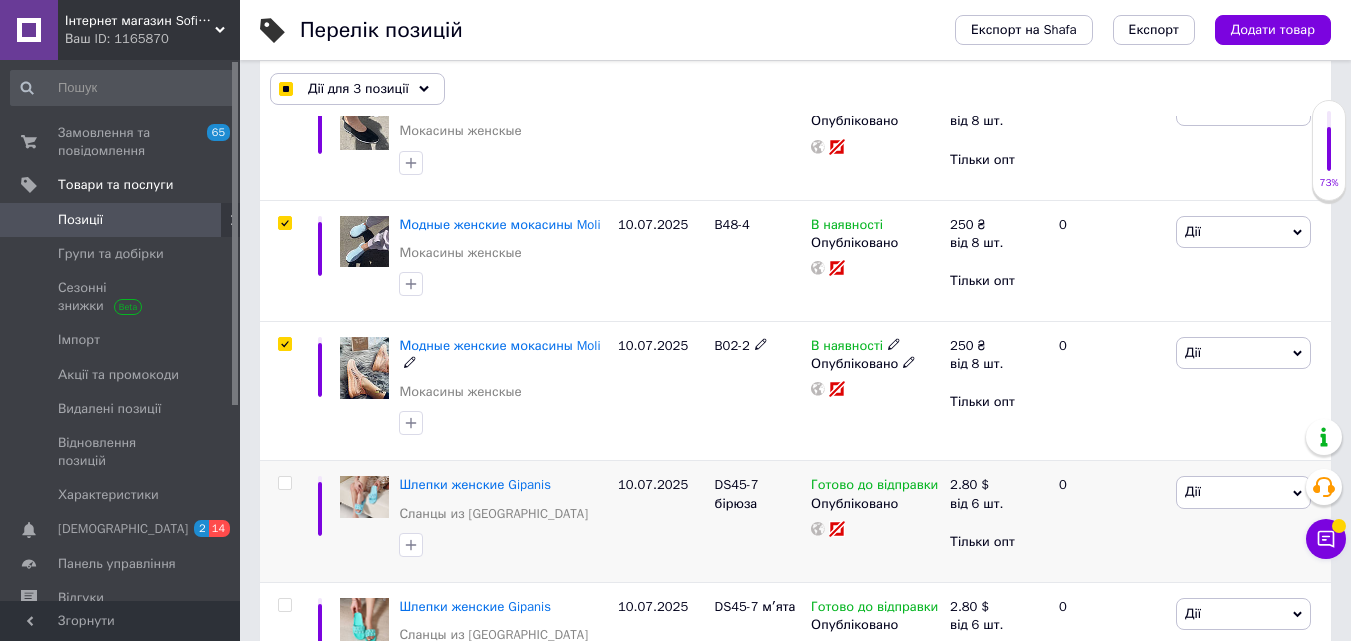 scroll, scrollTop: 400, scrollLeft: 0, axis: vertical 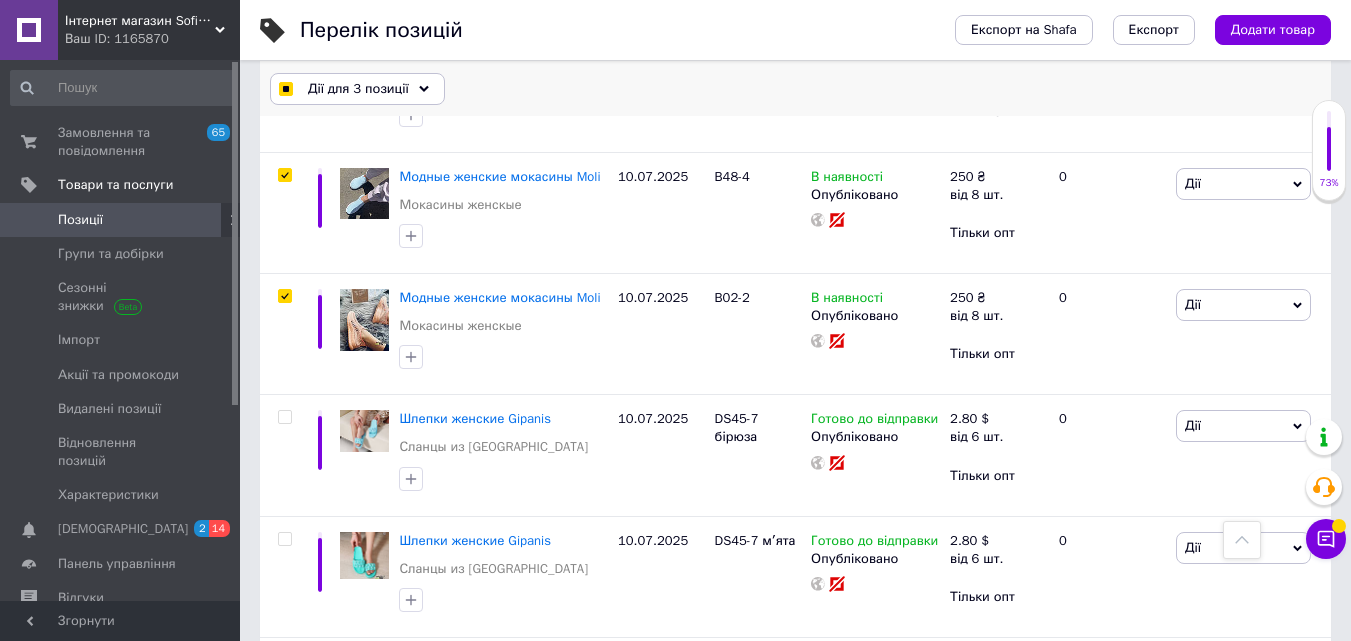 click on "Дії для 3 позиції" at bounding box center [358, 89] 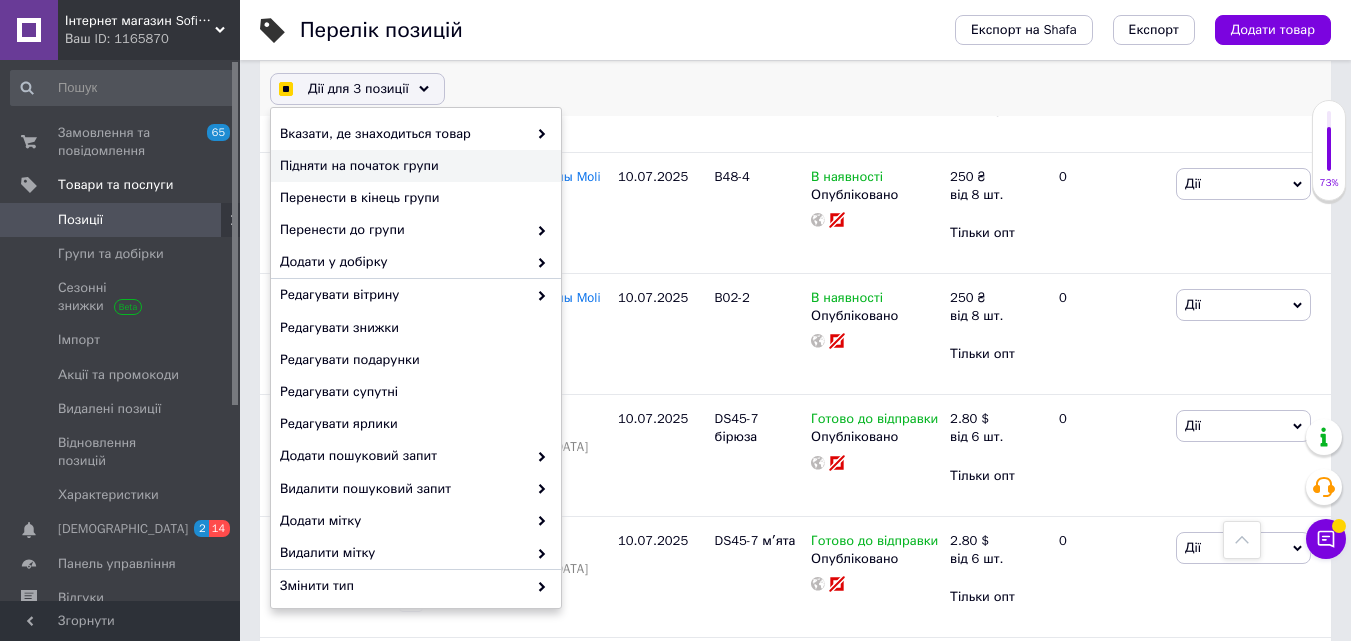 click on "Підняти на початок групи" at bounding box center [413, 166] 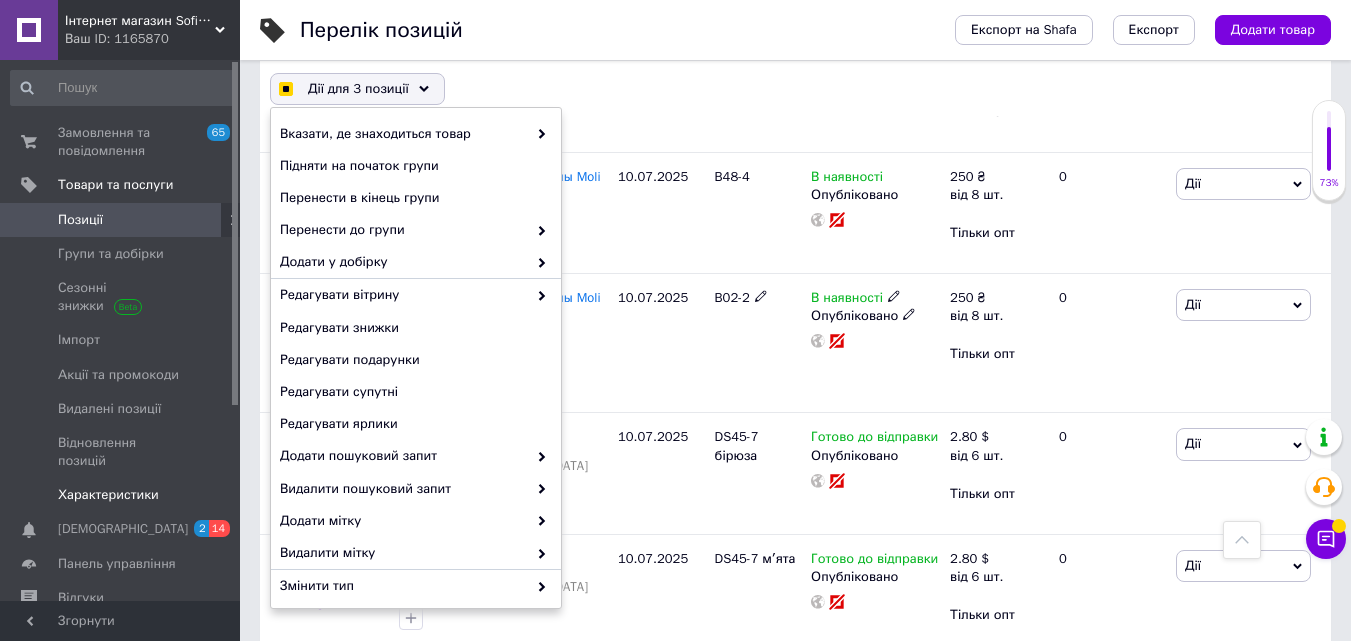 checkbox on "false" 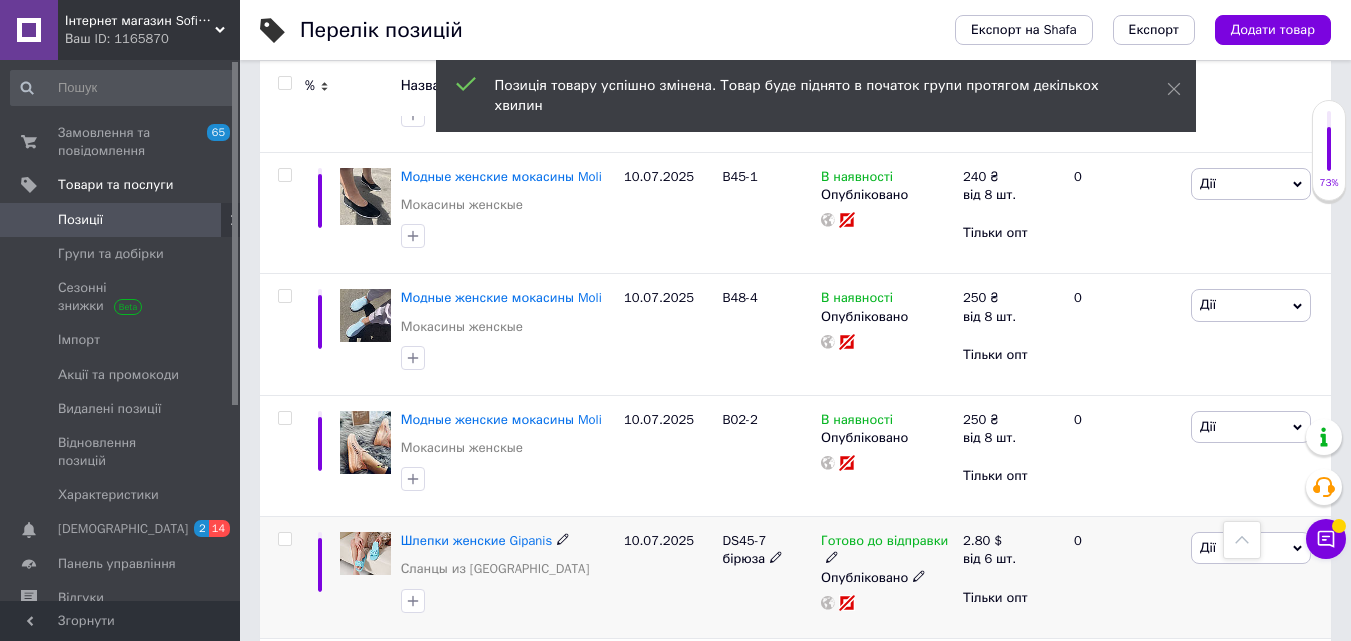 click at bounding box center [284, 539] 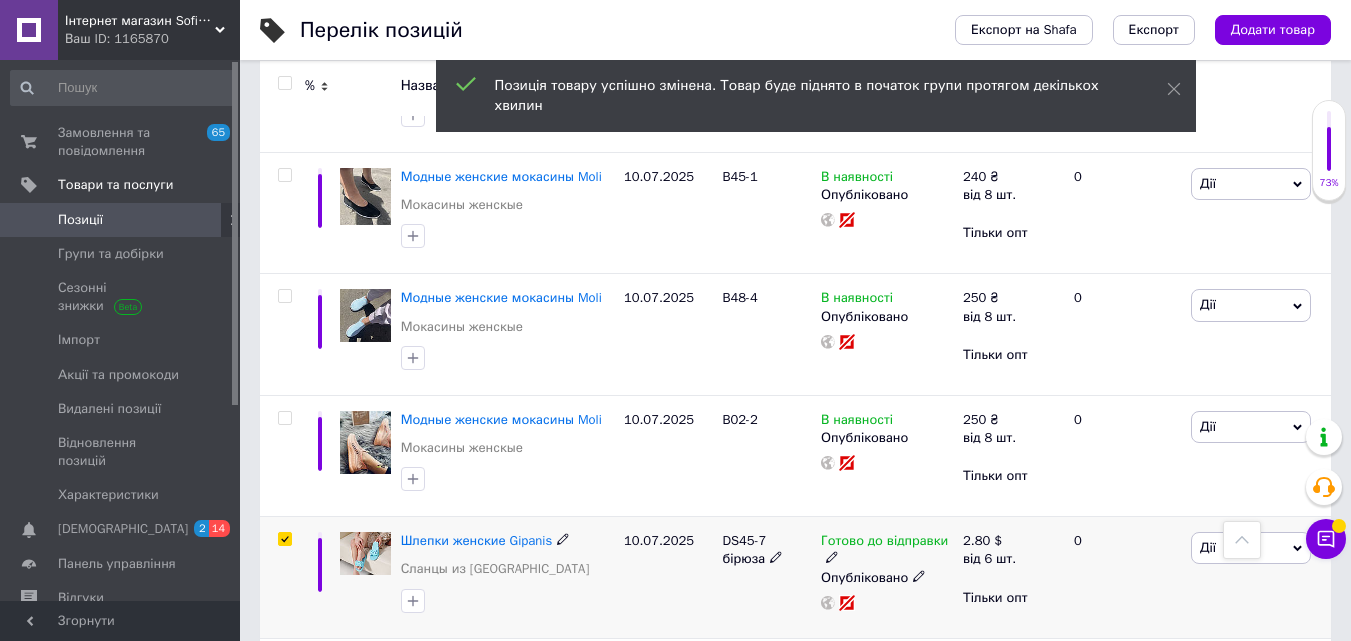 checkbox on "true" 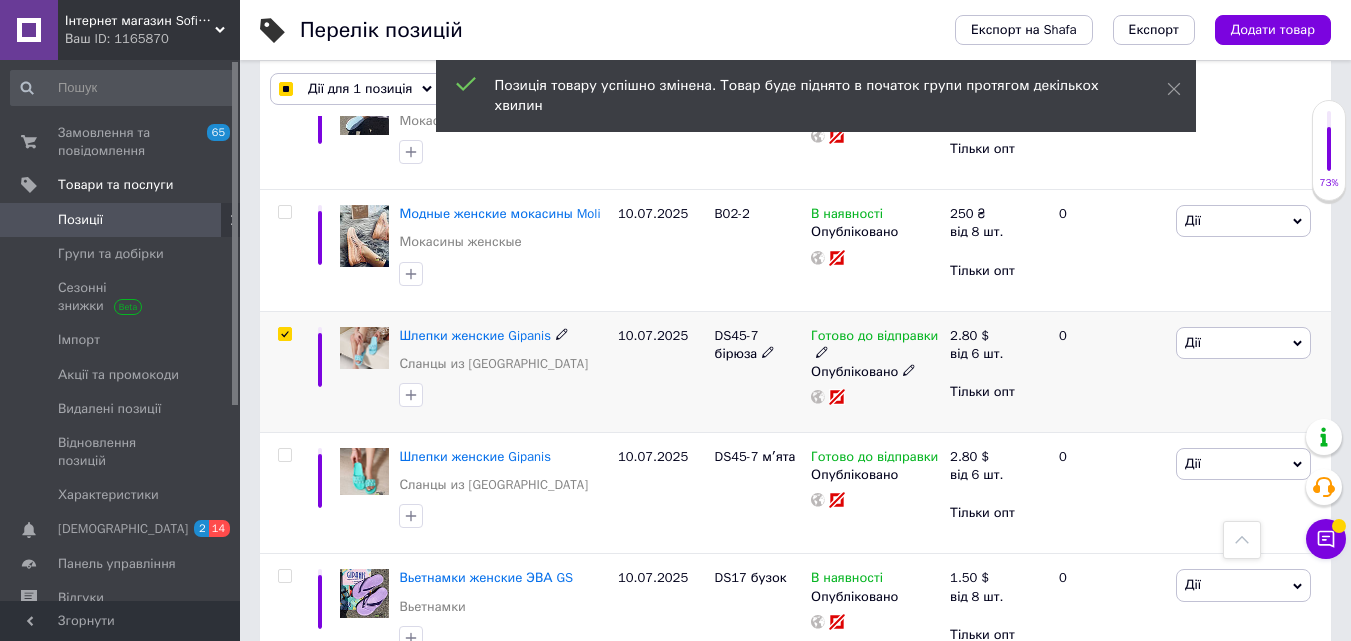 scroll, scrollTop: 700, scrollLeft: 0, axis: vertical 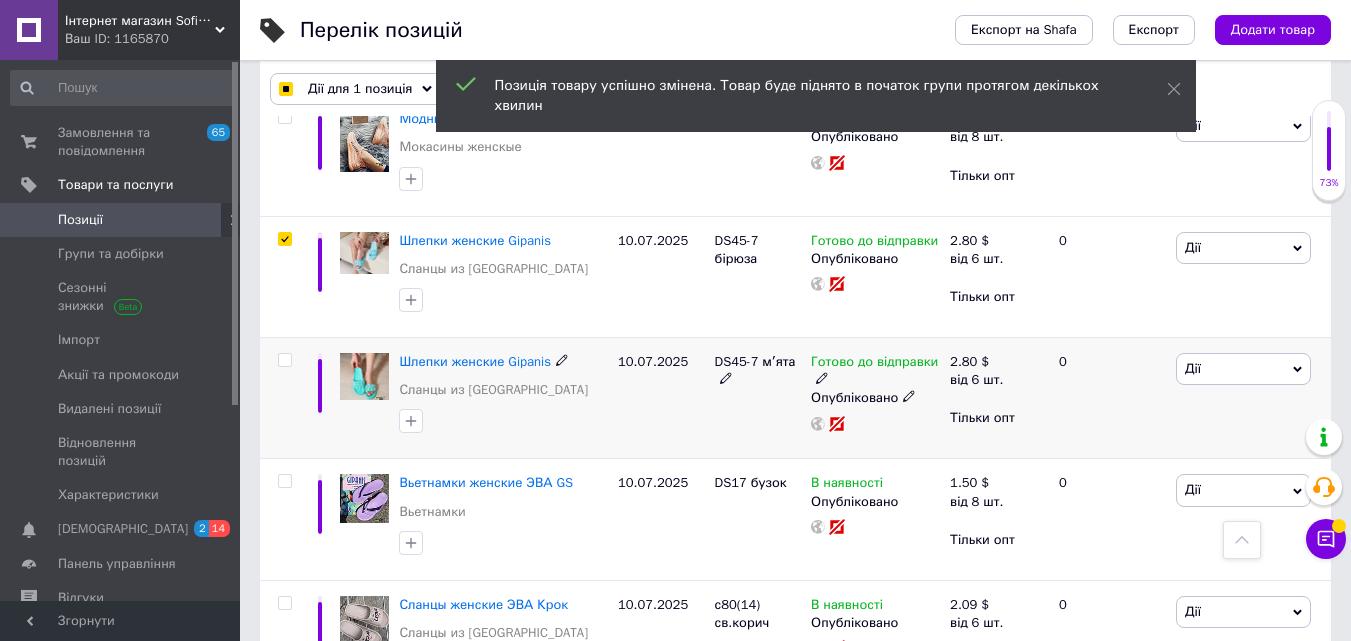 click at bounding box center (284, 360) 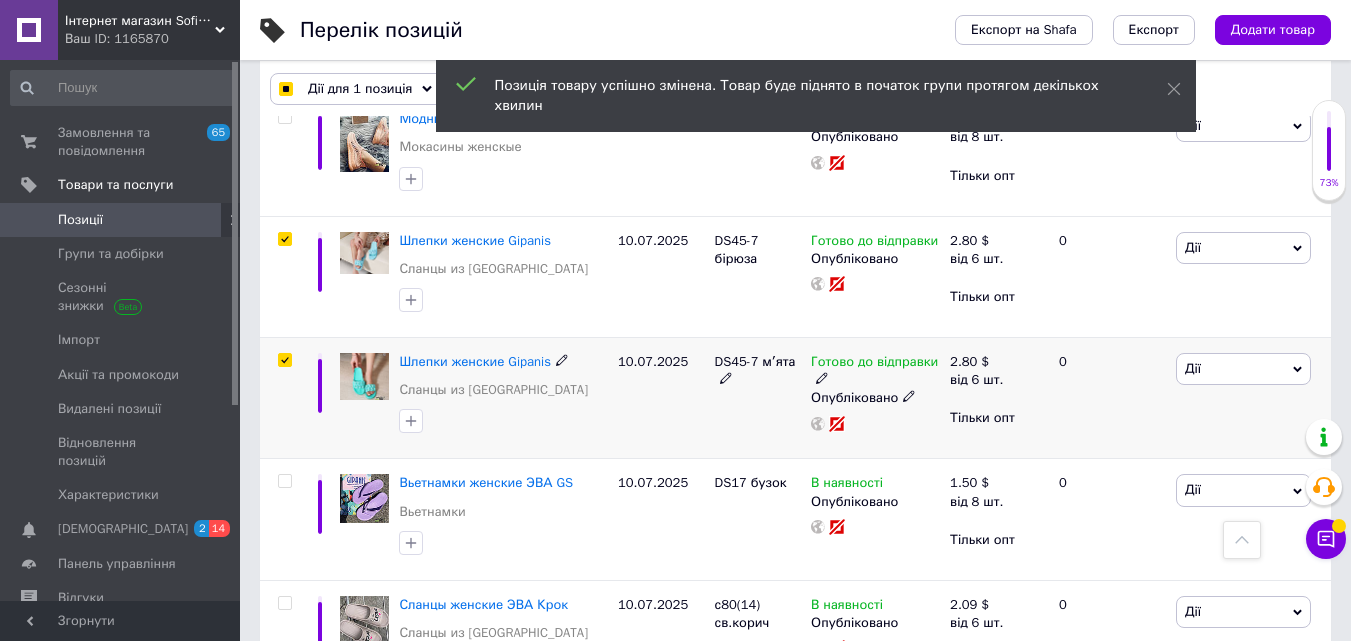 checkbox on "true" 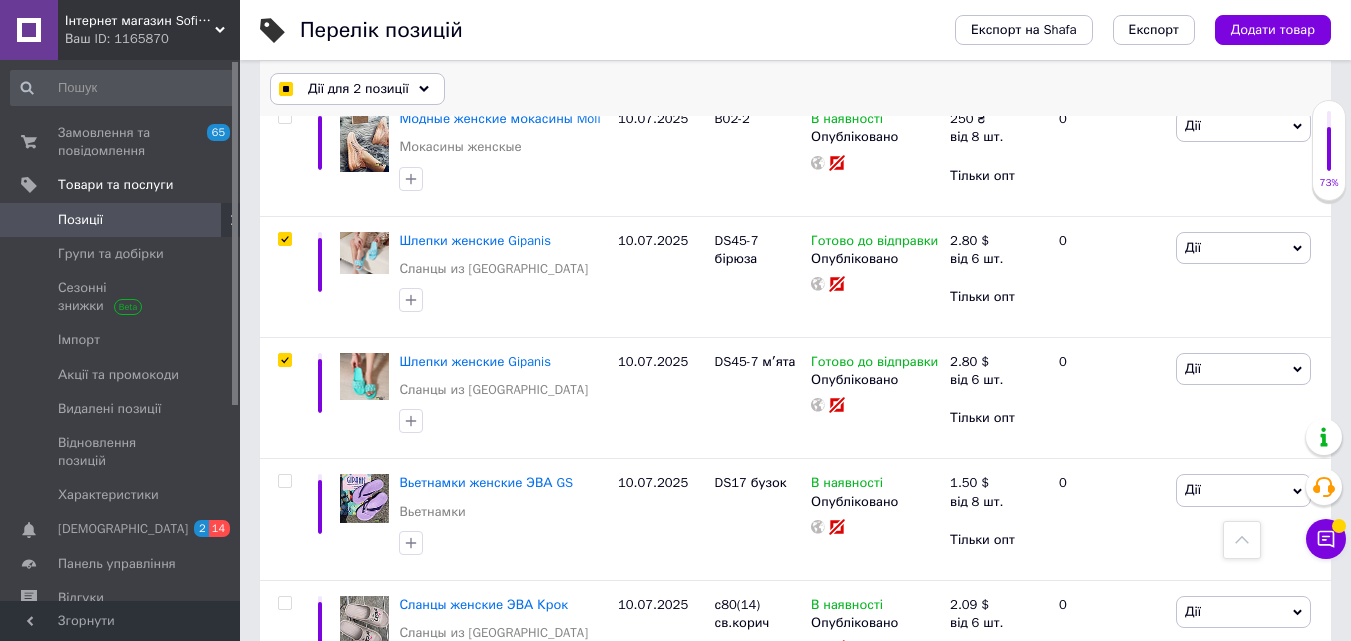 click on "Дії для 2 позиції" at bounding box center [358, 89] 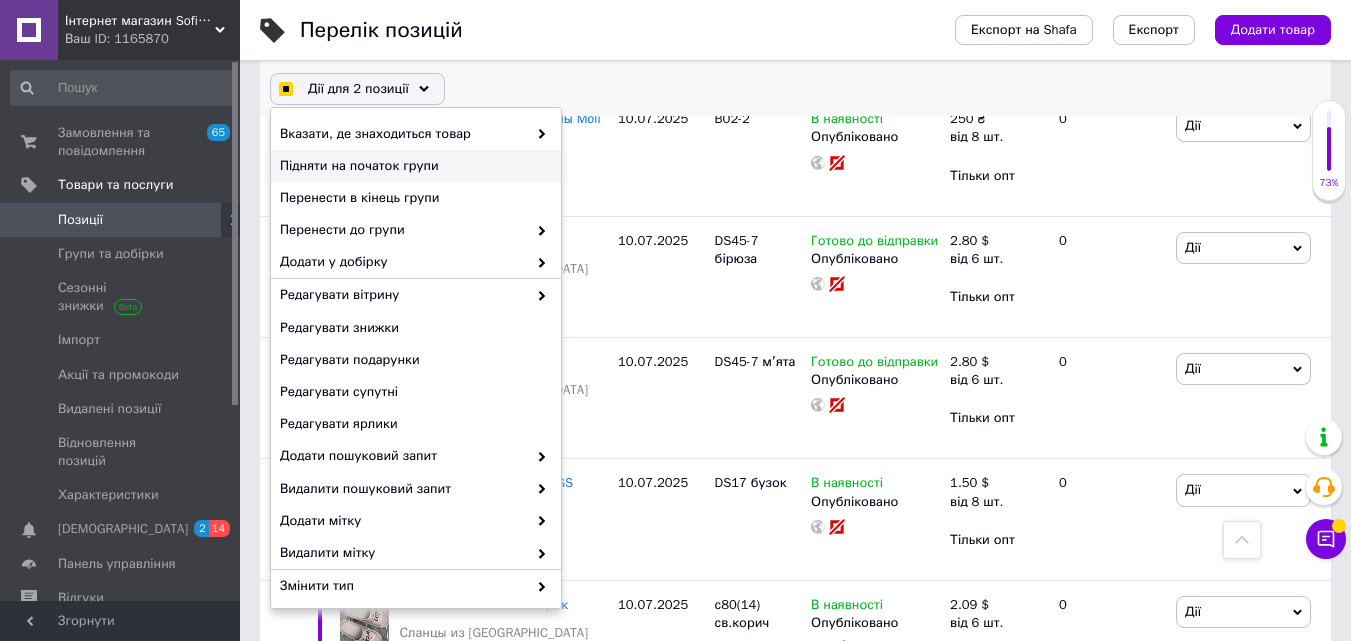 checkbox on "true" 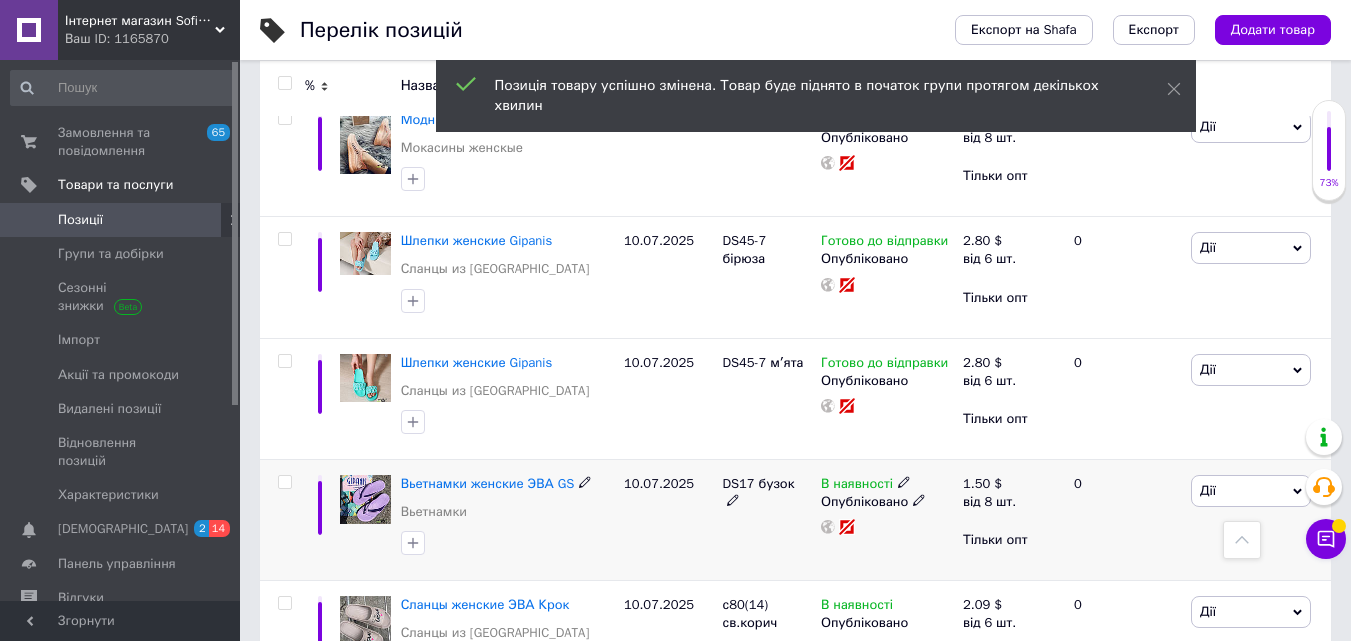 click at bounding box center [285, 482] 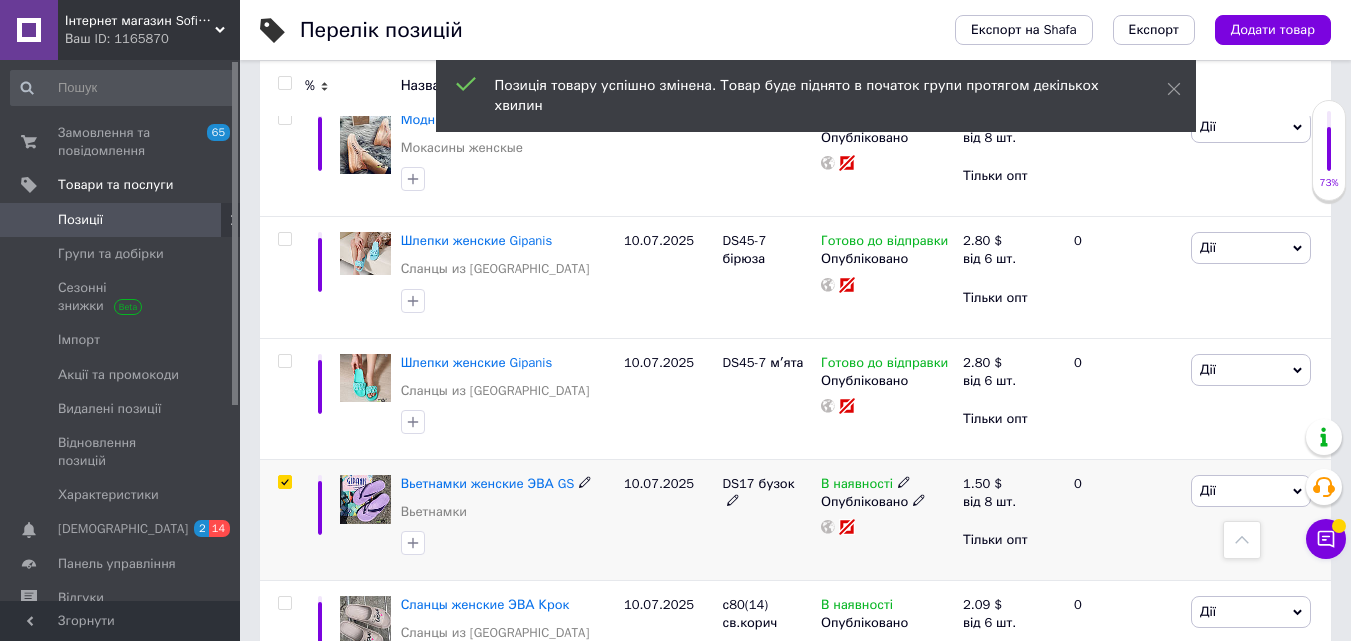 checkbox on "true" 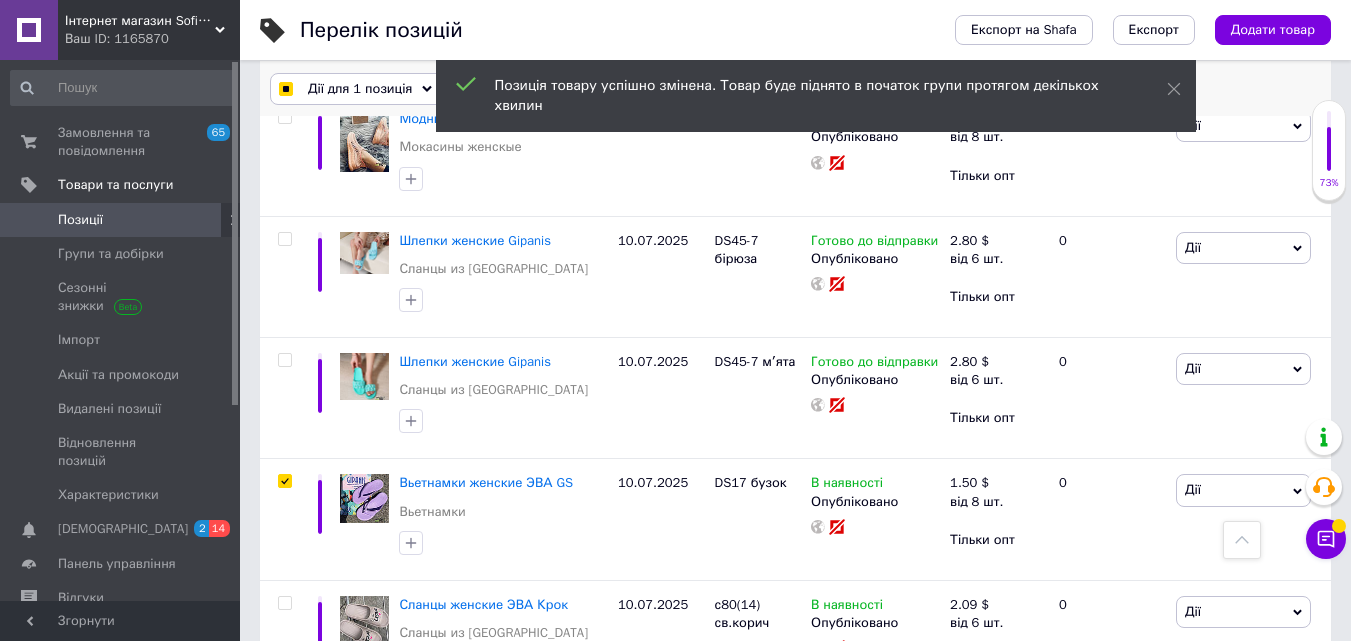 click on "Дії для 1 позиція" at bounding box center [360, 89] 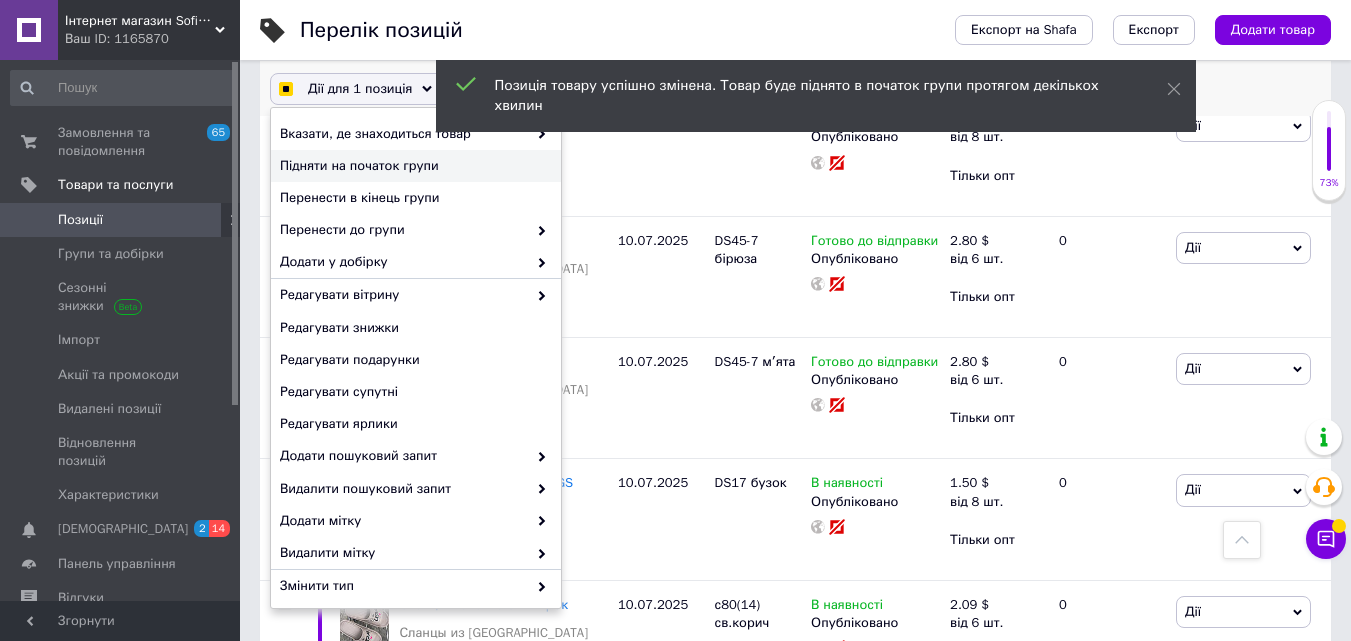 checkbox on "true" 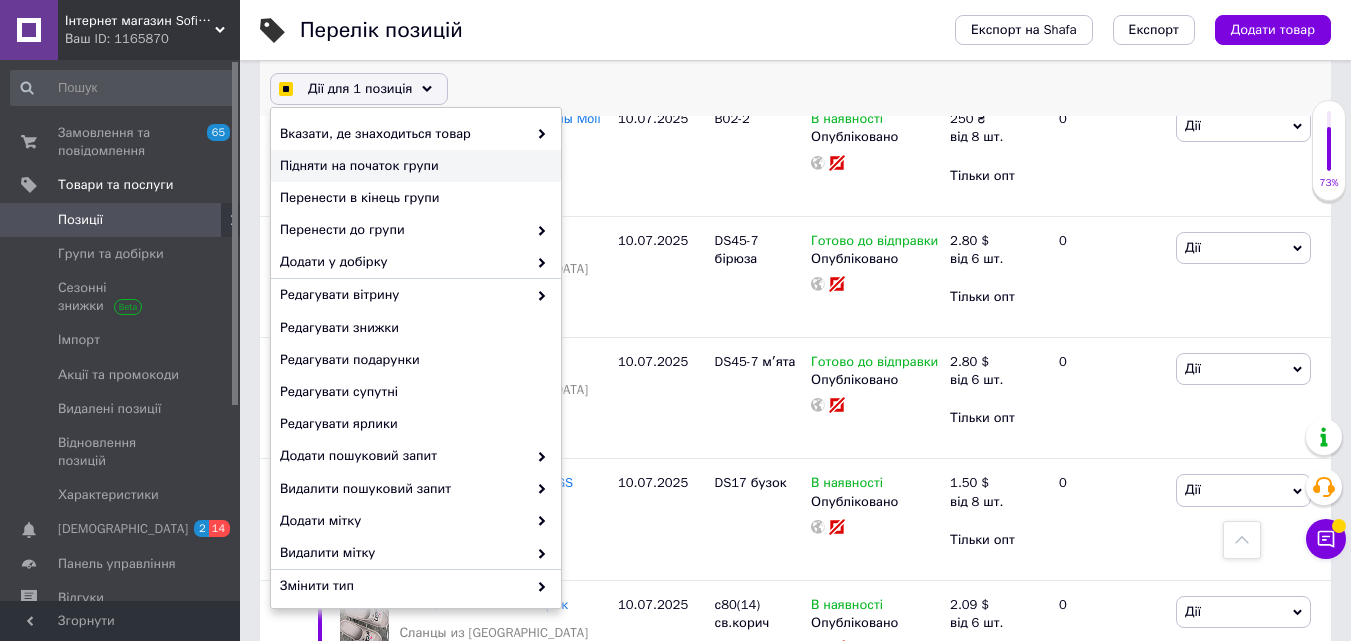 checkbox on "false" 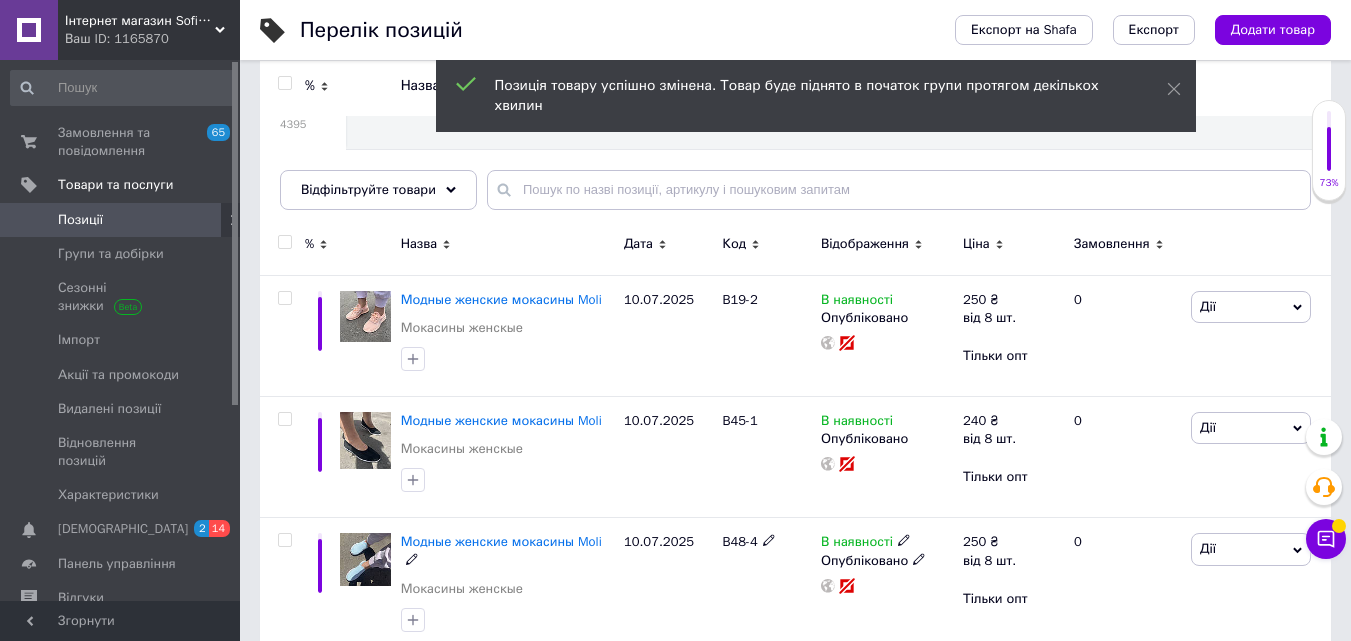 scroll, scrollTop: 0, scrollLeft: 0, axis: both 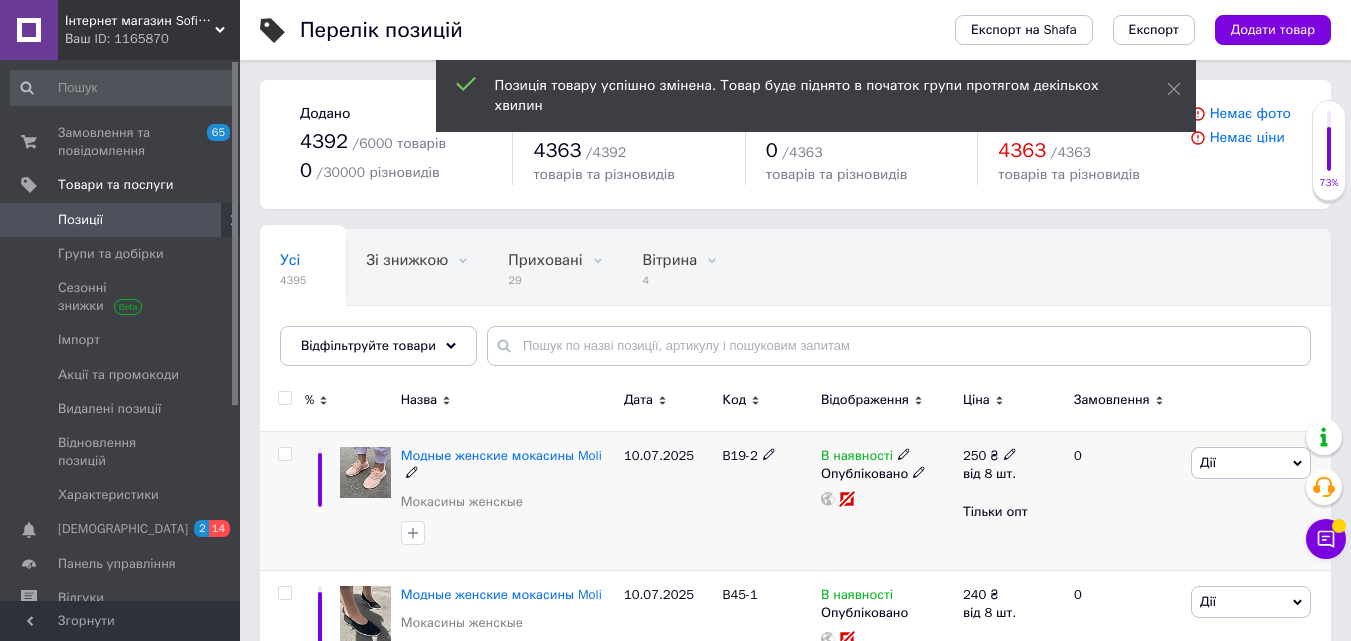 click on "250" at bounding box center (974, 455) 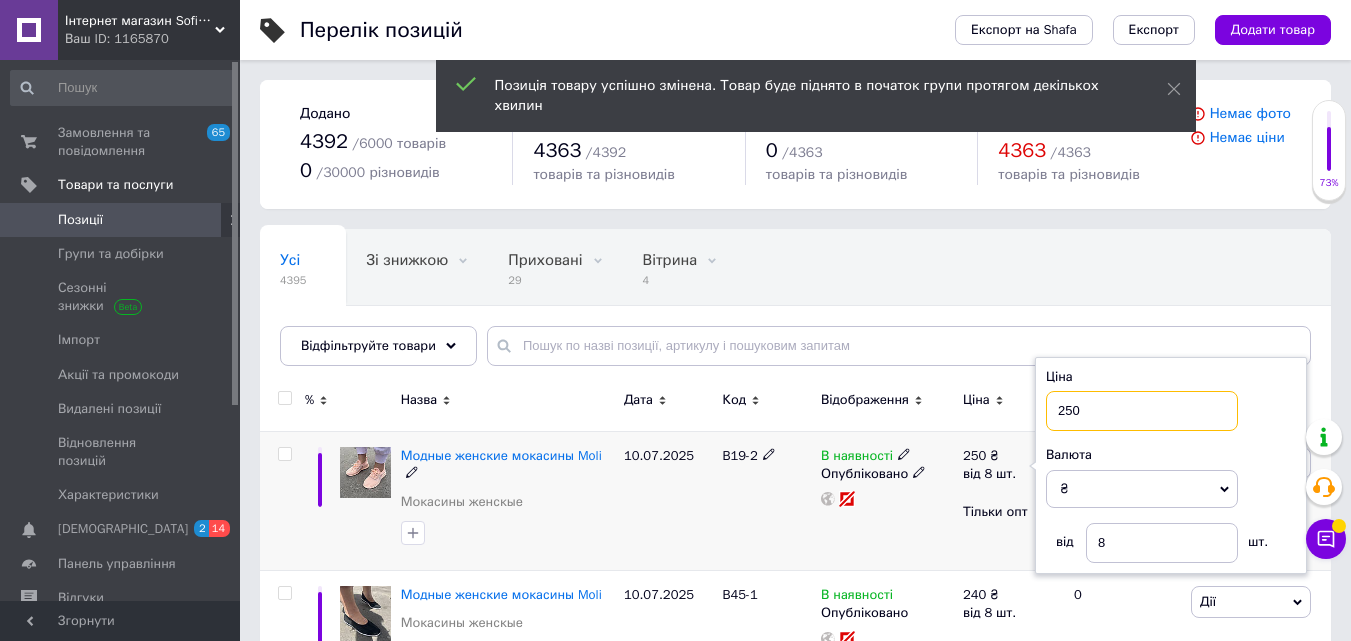 click on "250" at bounding box center (1142, 411) 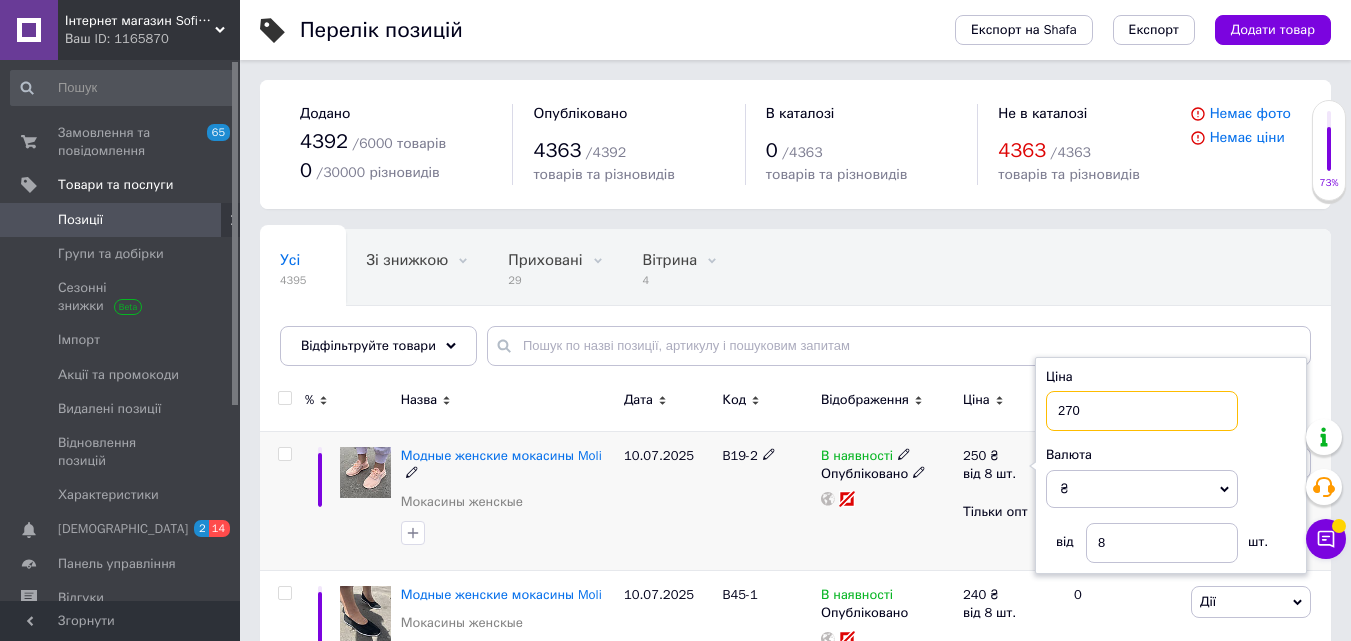type on "270" 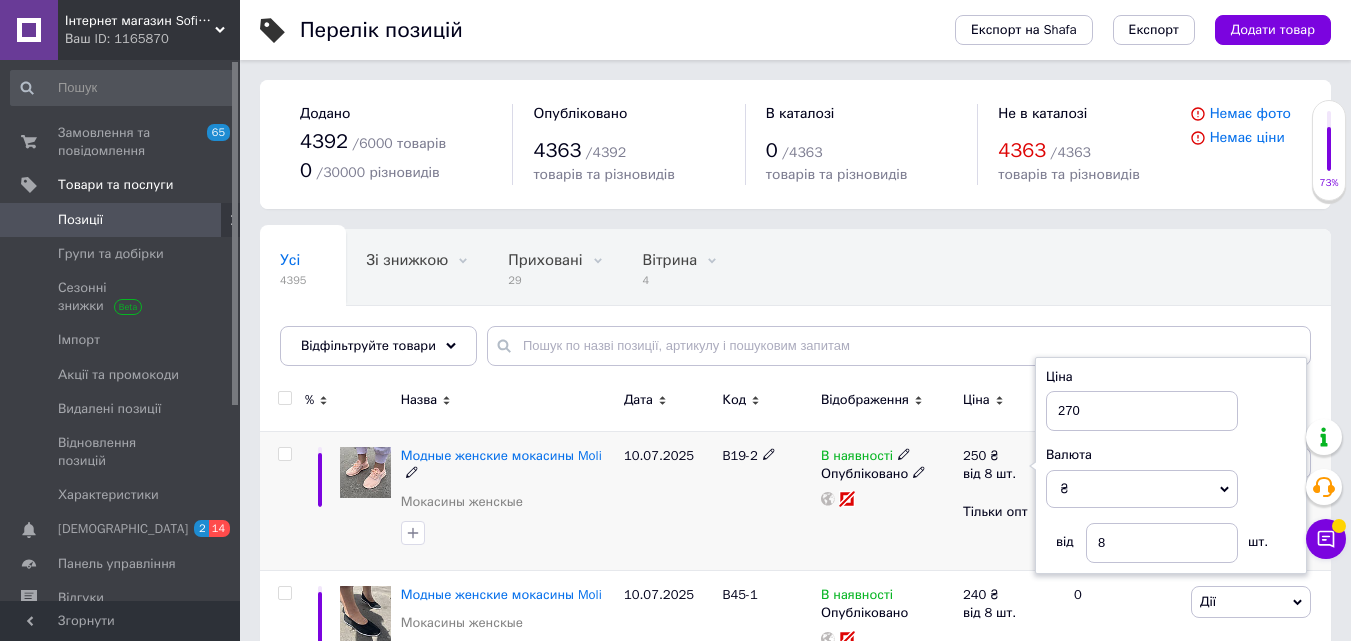 click at bounding box center (285, 454) 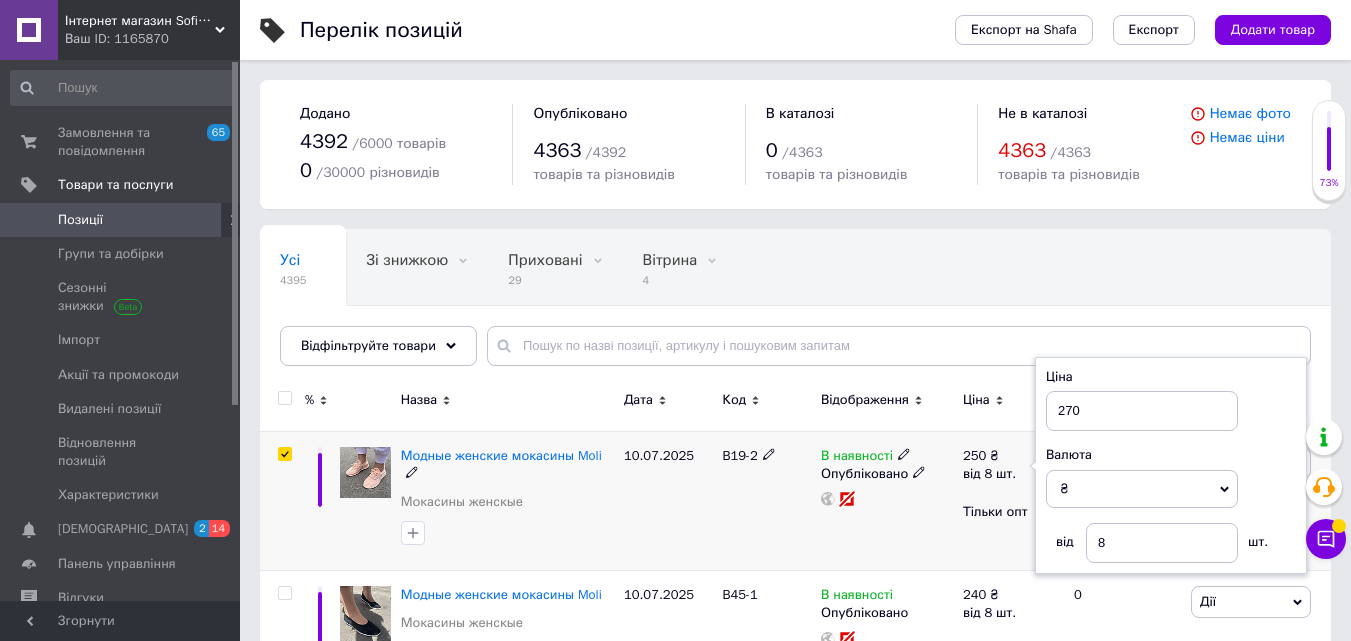 checkbox on "true" 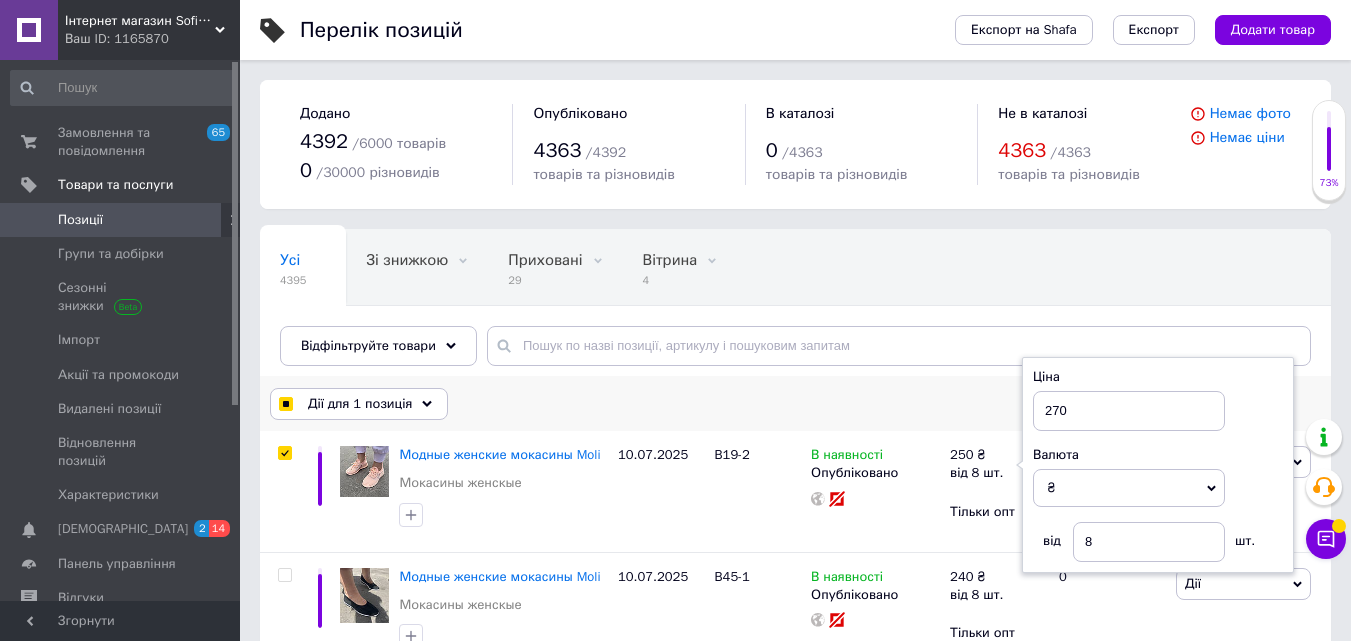 click on "Дії для 1 позиція" at bounding box center [360, 404] 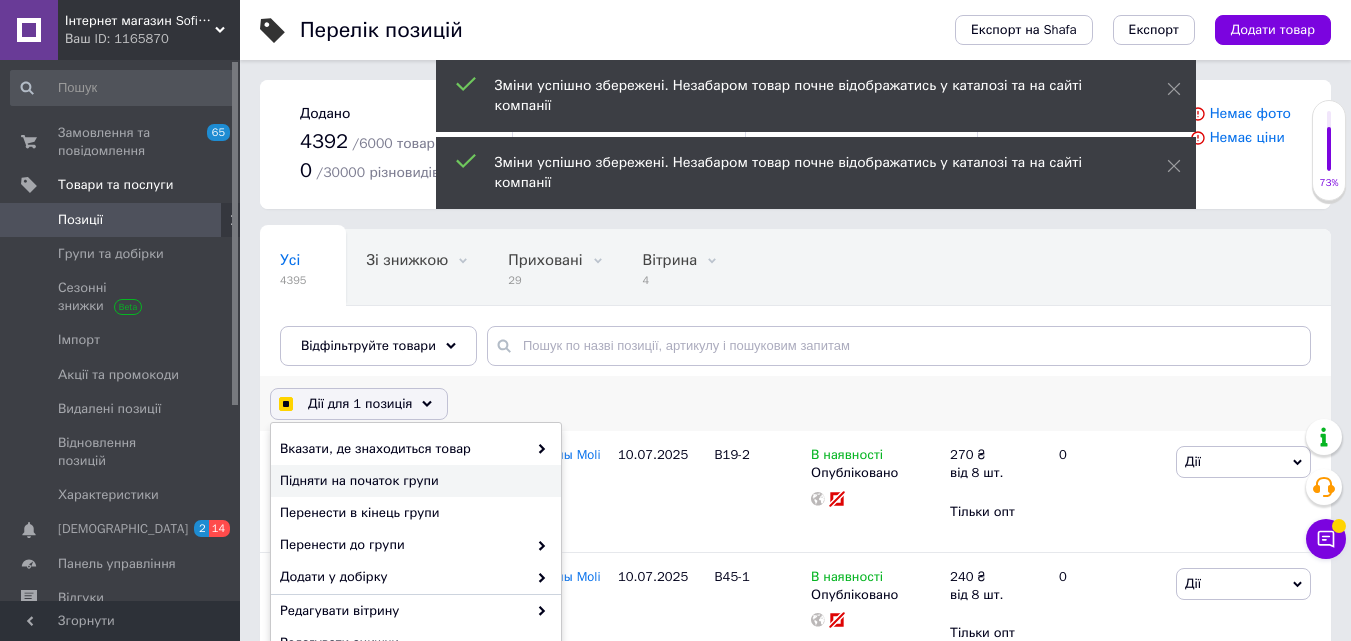 click on "Підняти на початок групи" at bounding box center (413, 481) 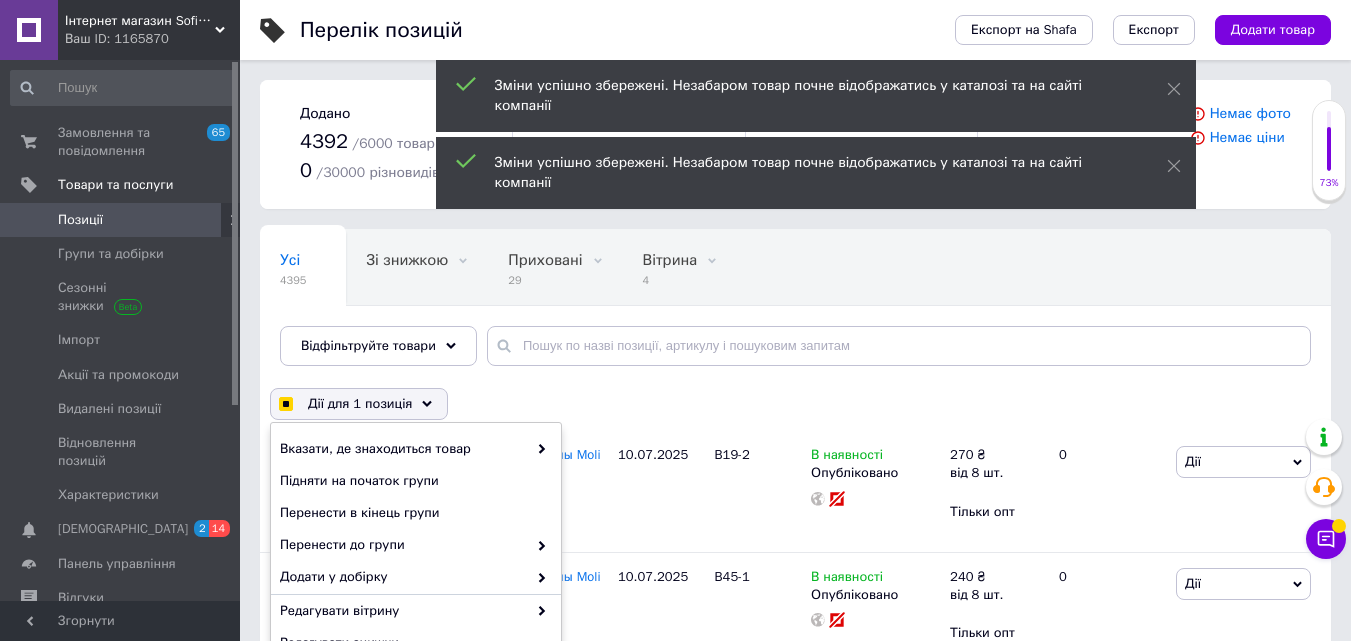 checkbox on "false" 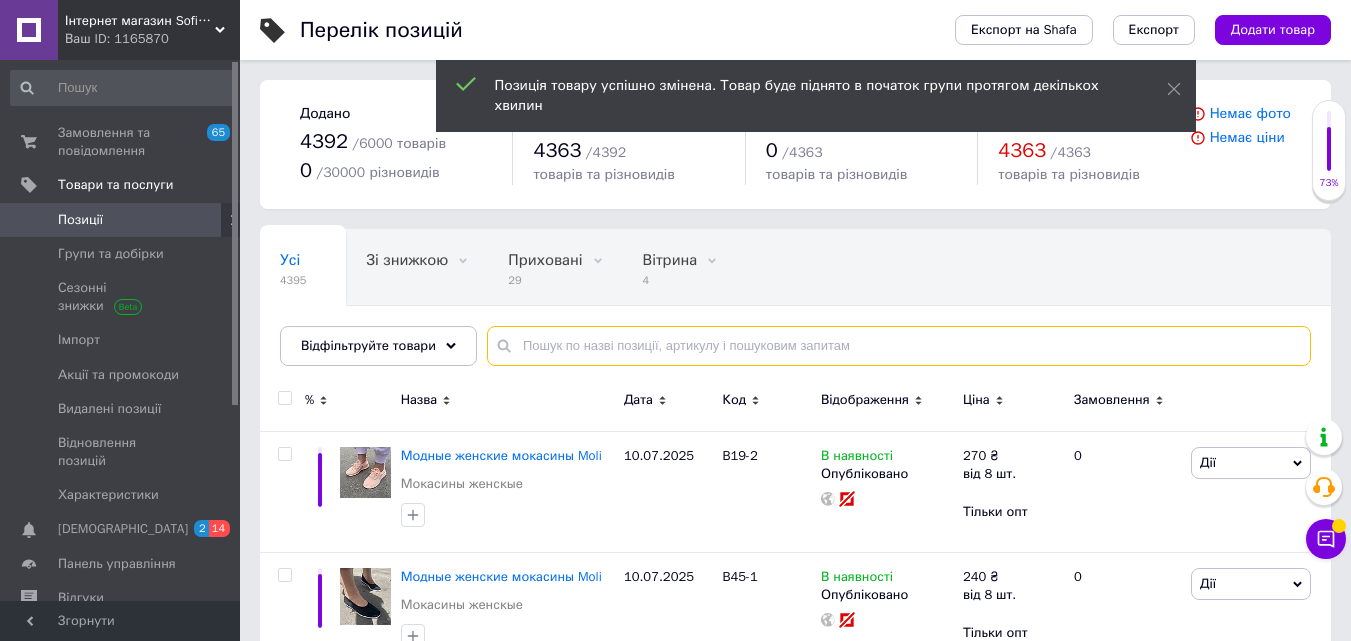click at bounding box center (899, 346) 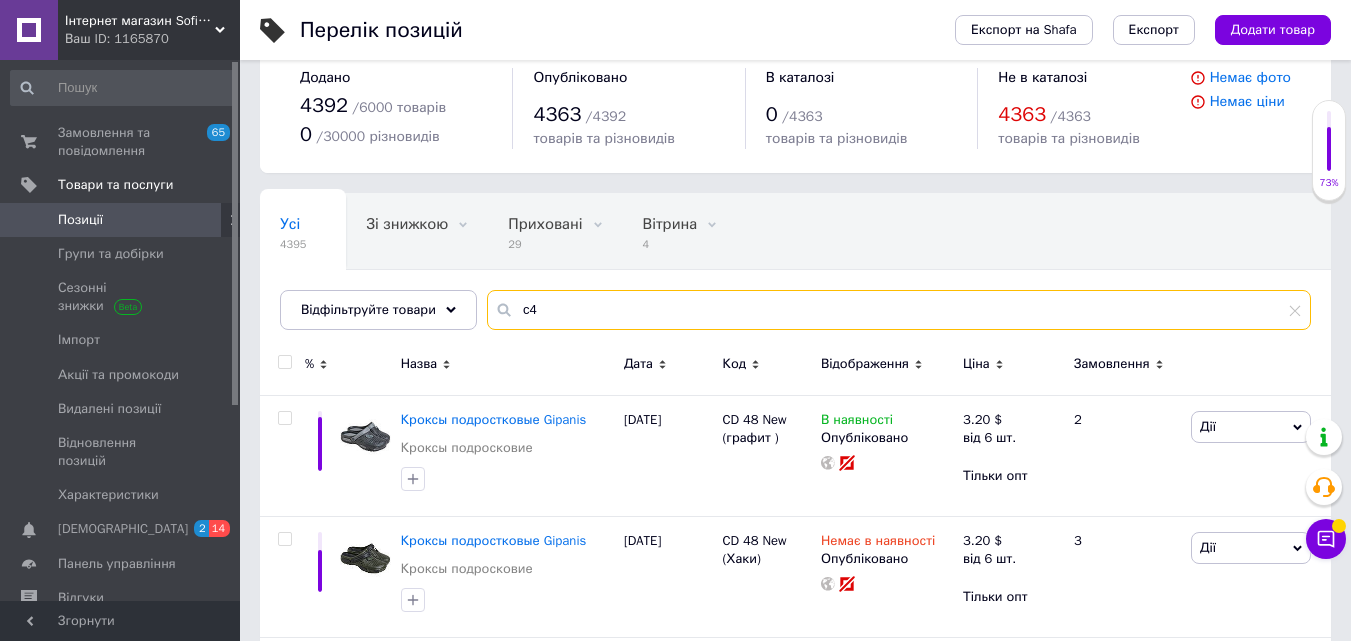 scroll, scrollTop: 0, scrollLeft: 0, axis: both 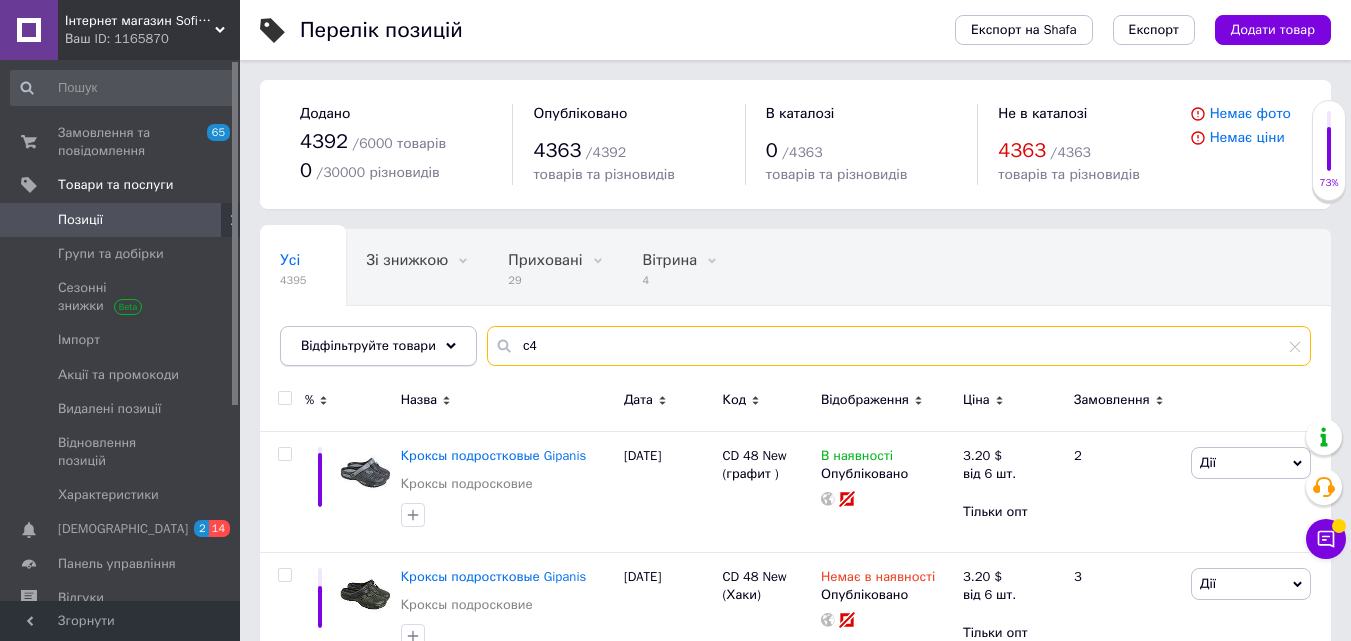 drag, startPoint x: 546, startPoint y: 347, endPoint x: 465, endPoint y: 348, distance: 81.00617 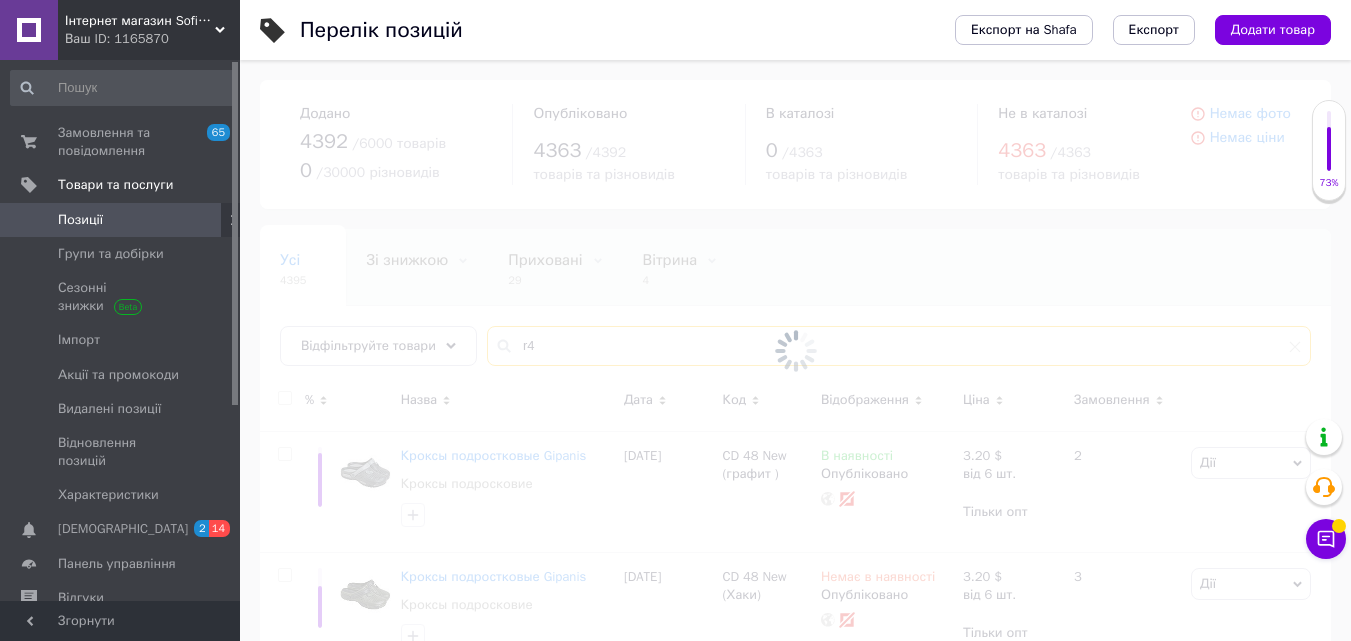 type on "r" 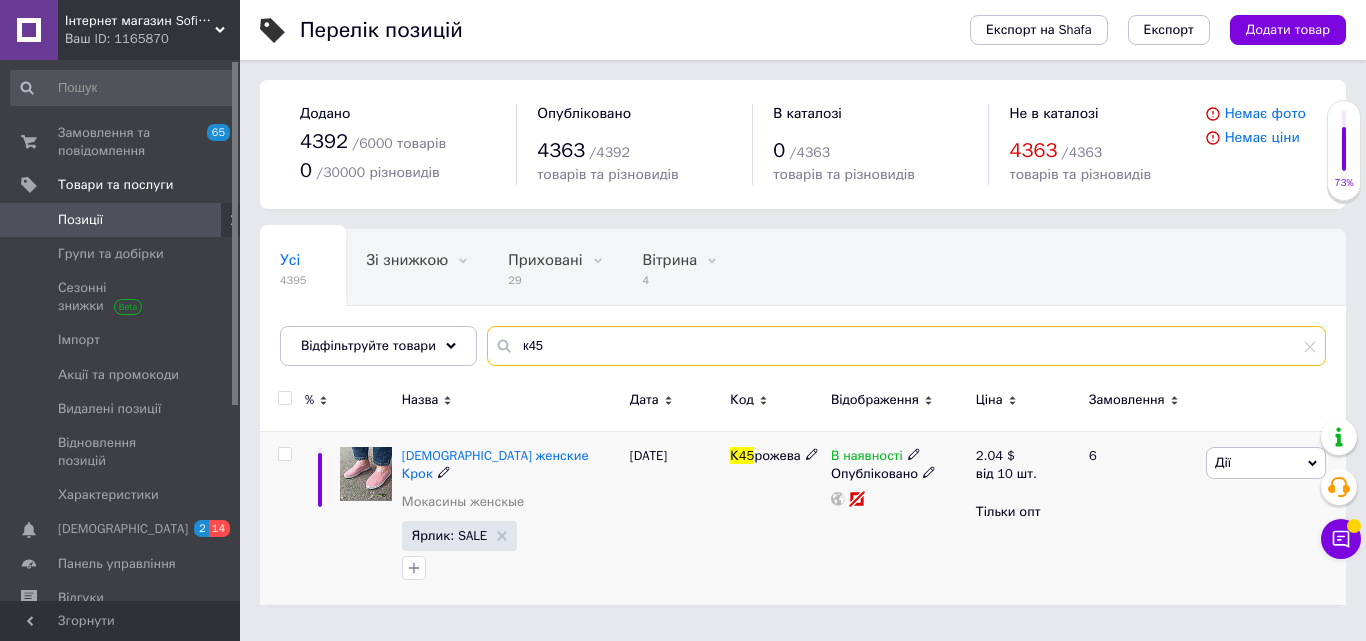 type on "к45" 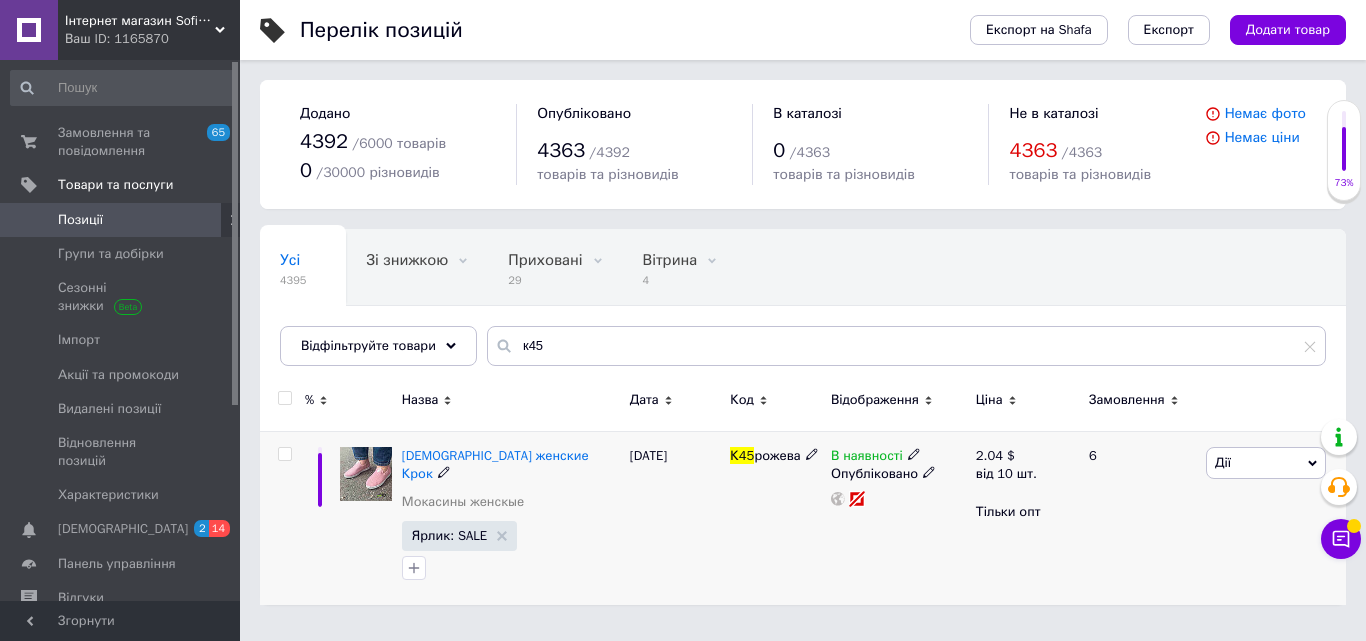 click at bounding box center [284, 454] 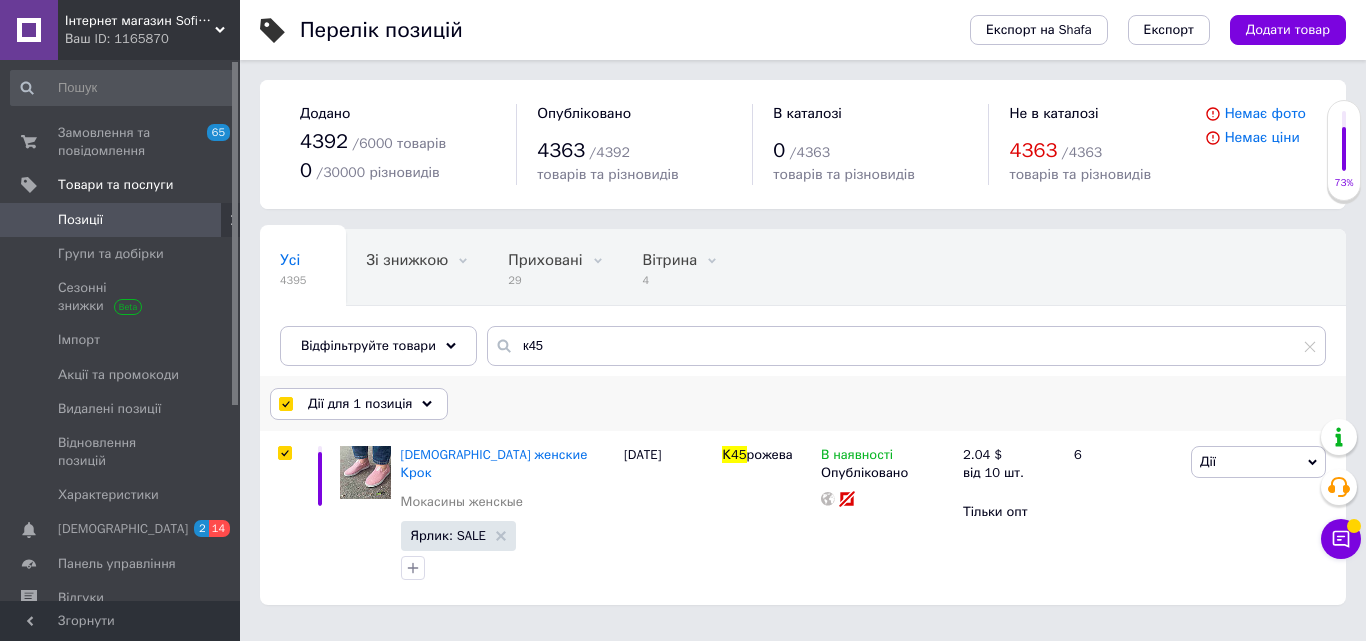 click on "Дії для 1 позиція" at bounding box center (360, 404) 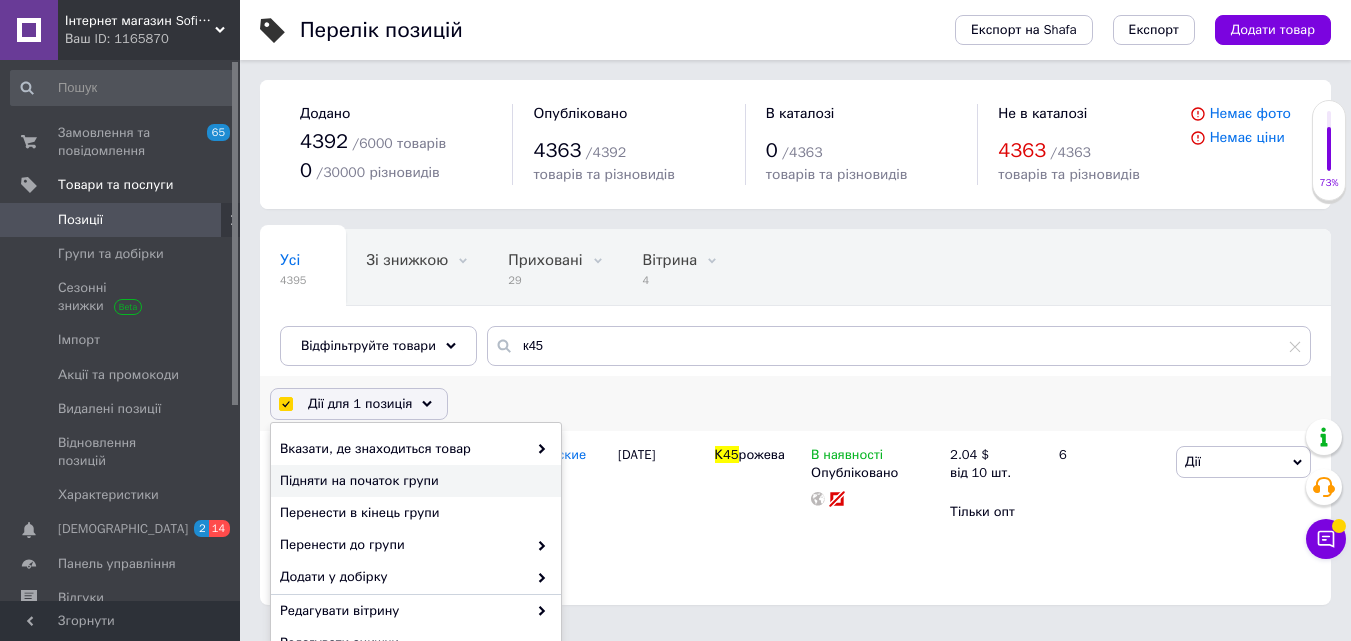 click on "Підняти на початок групи" at bounding box center [413, 481] 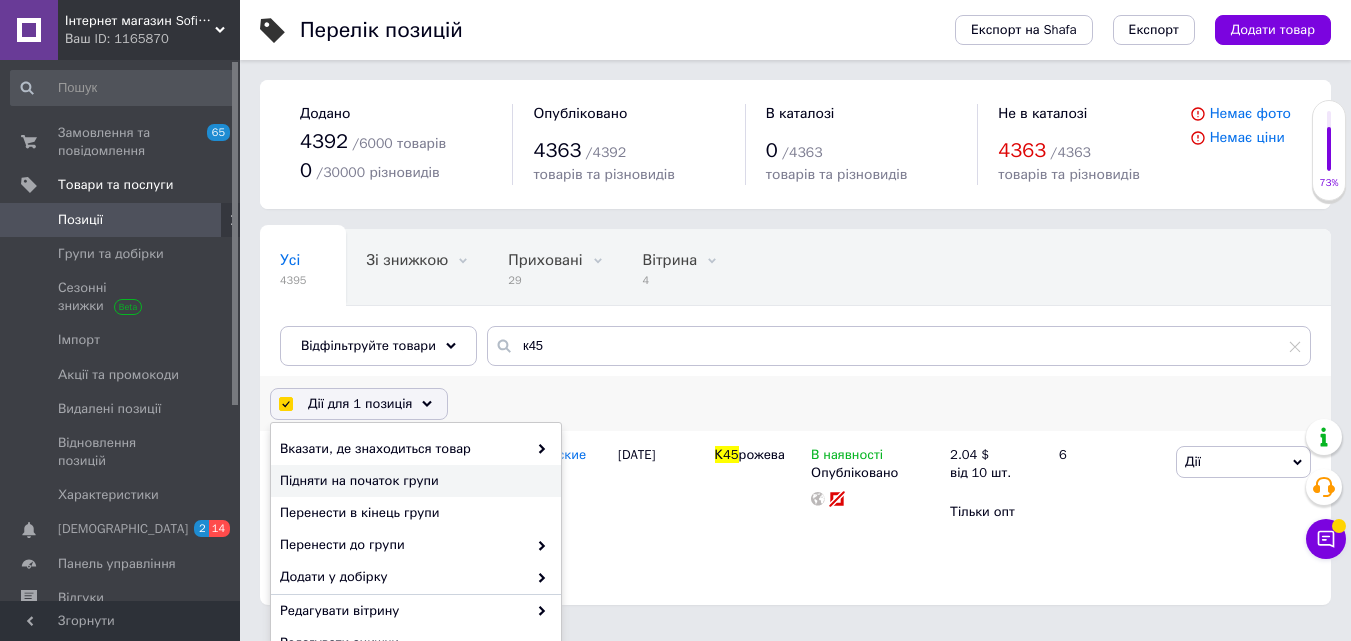 checkbox on "false" 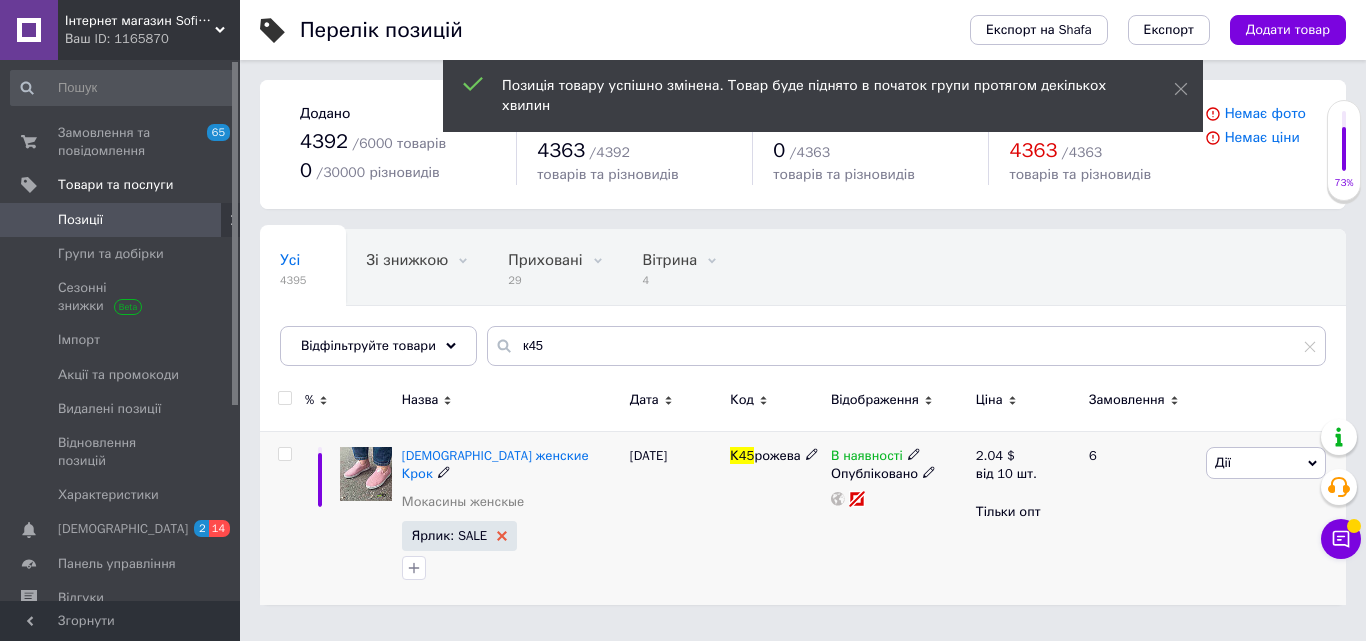 click 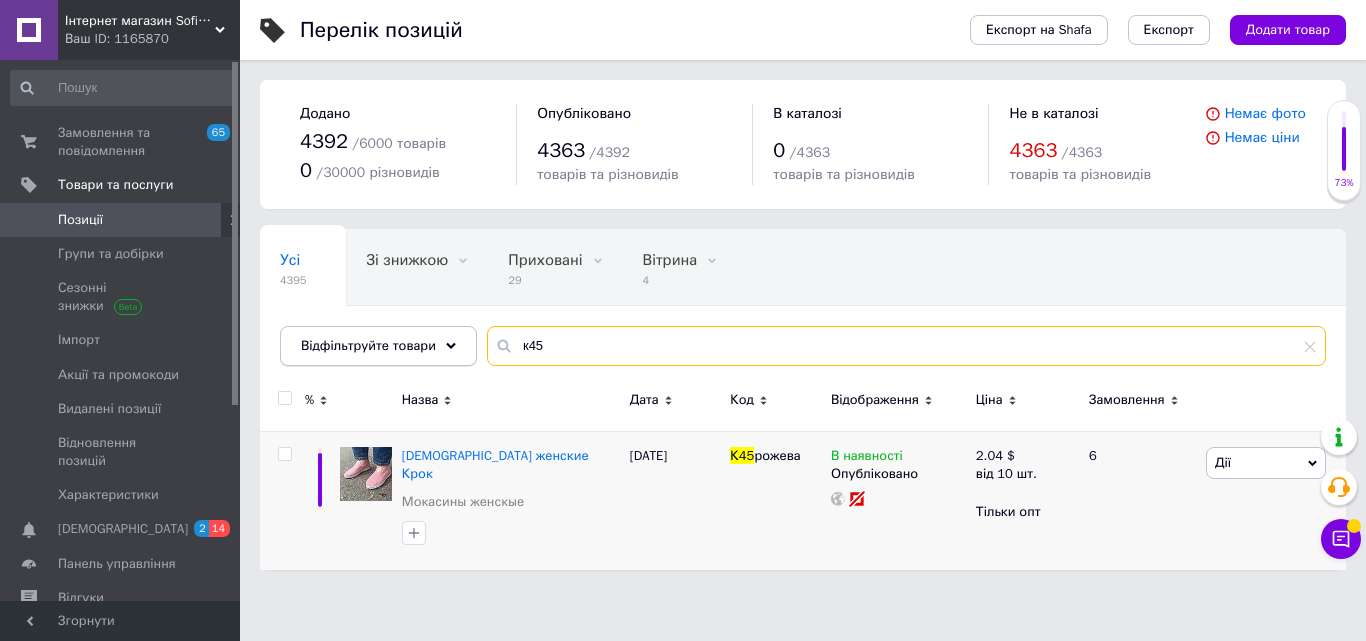 drag, startPoint x: 560, startPoint y: 339, endPoint x: 461, endPoint y: 342, distance: 99.04544 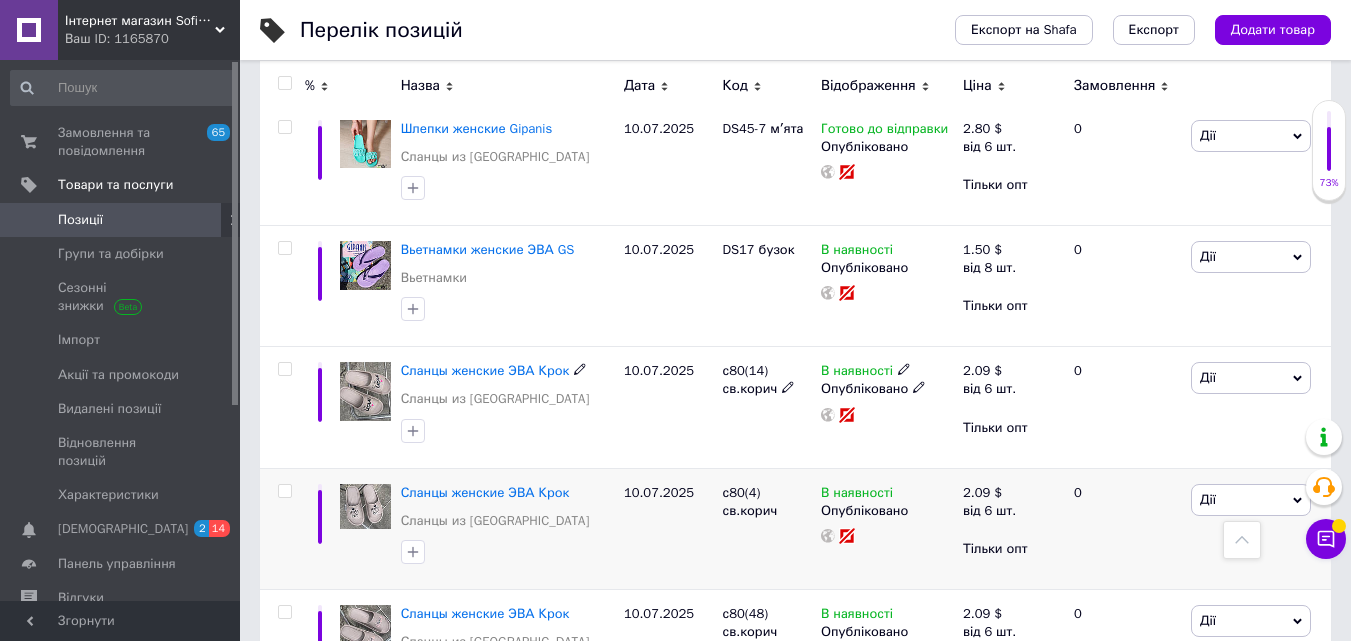 scroll, scrollTop: 1000, scrollLeft: 0, axis: vertical 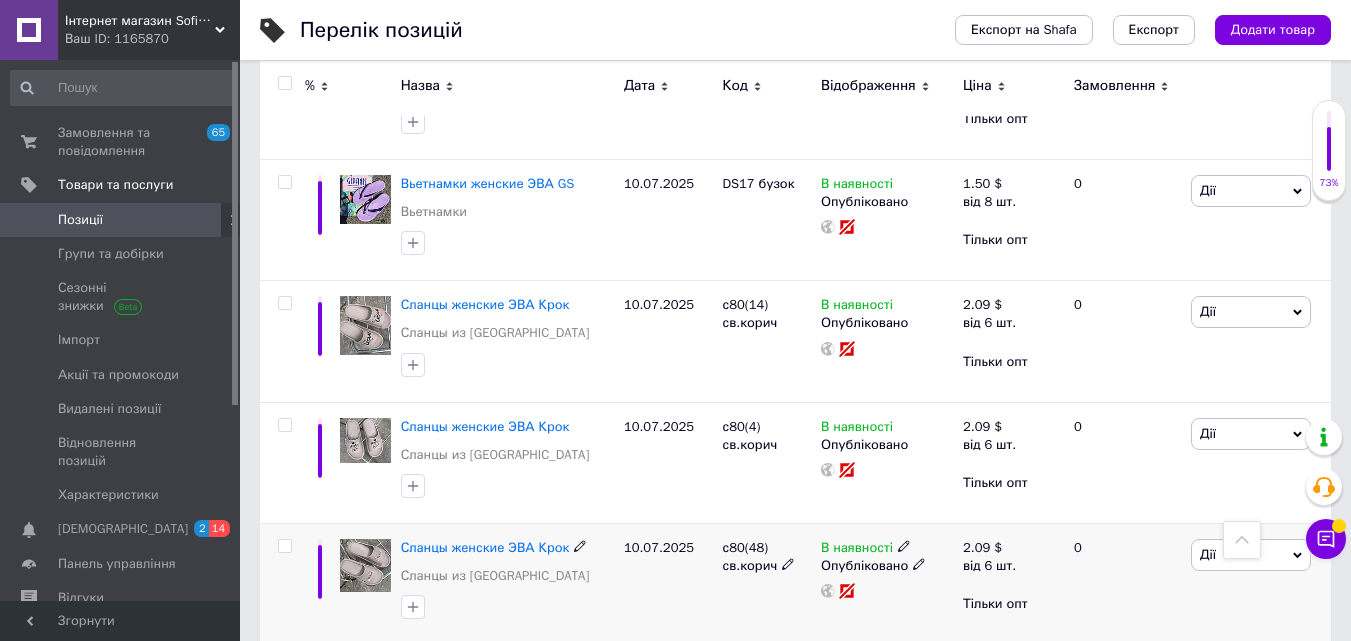 type 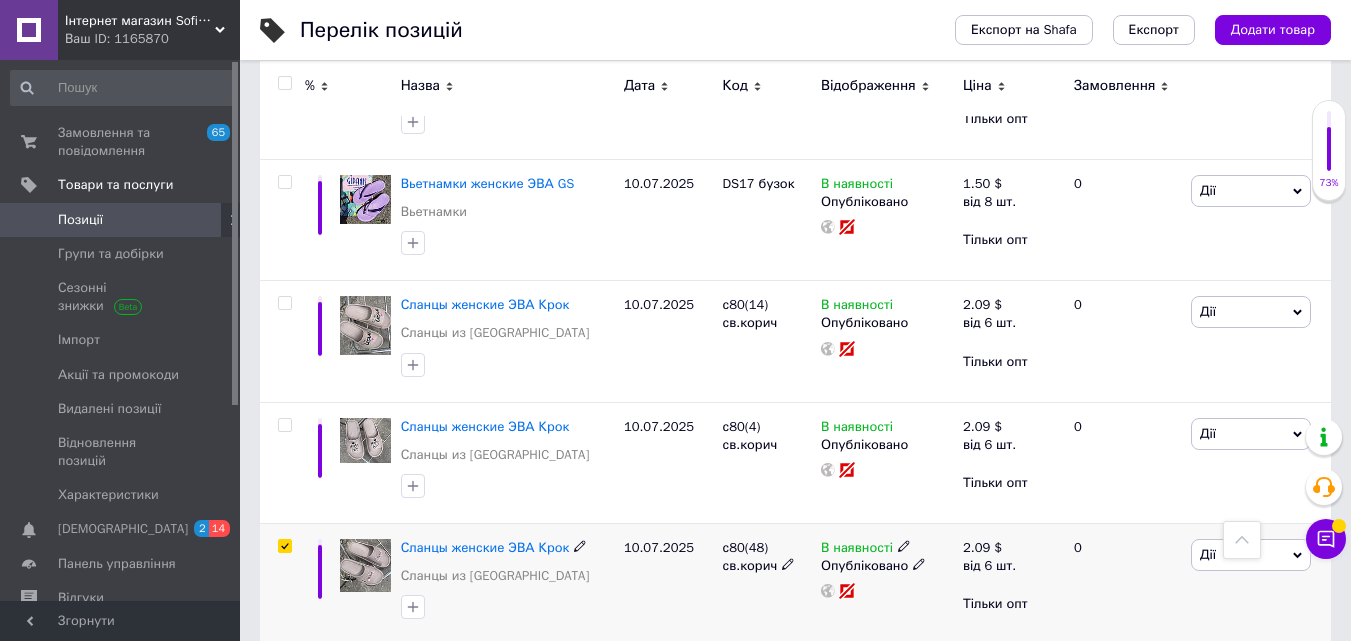 checkbox on "true" 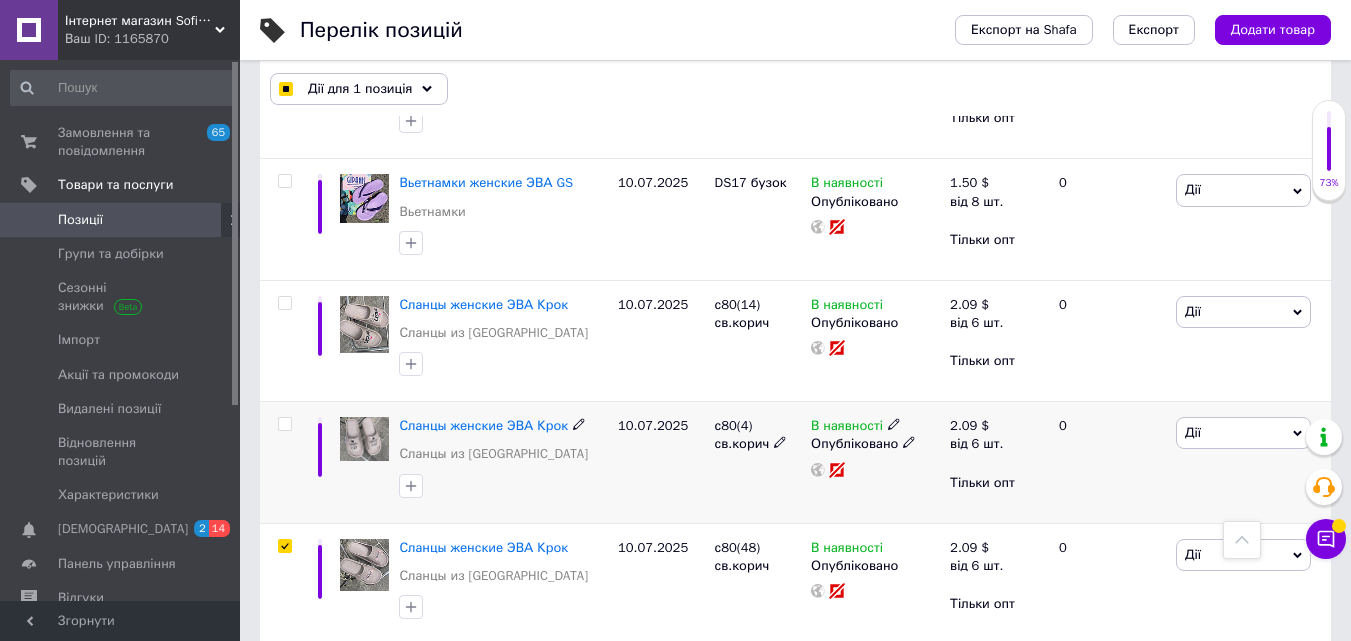 scroll, scrollTop: 999, scrollLeft: 0, axis: vertical 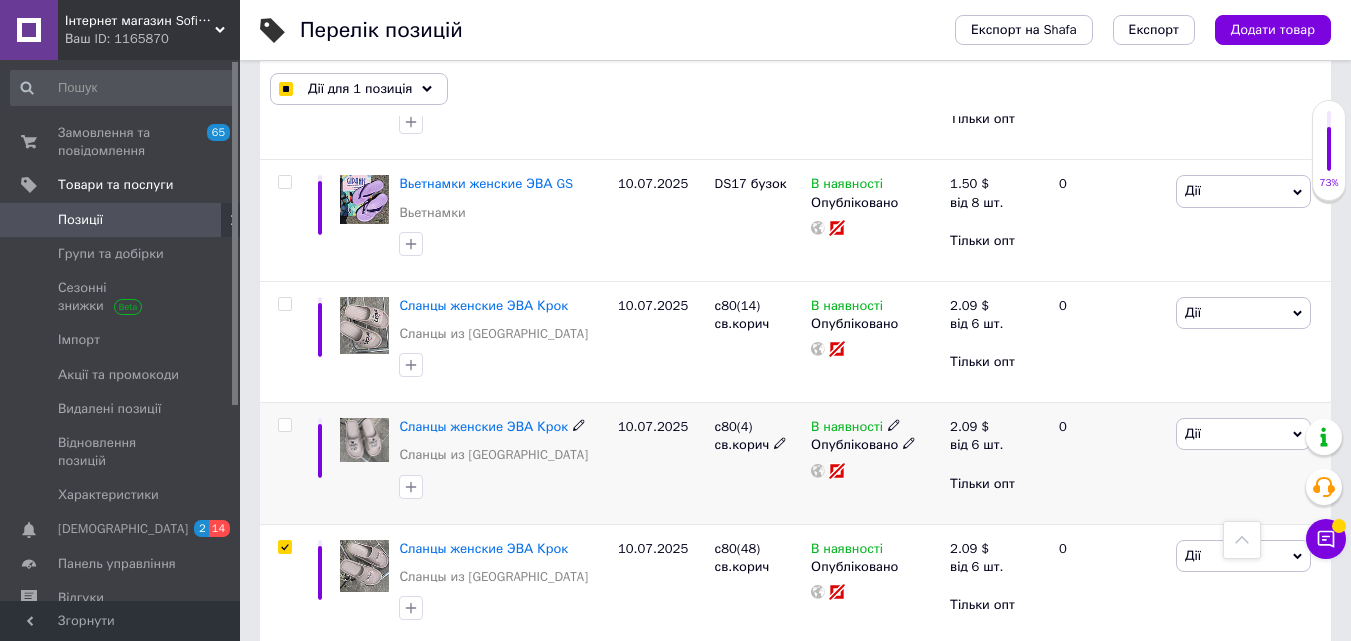 click at bounding box center (284, 425) 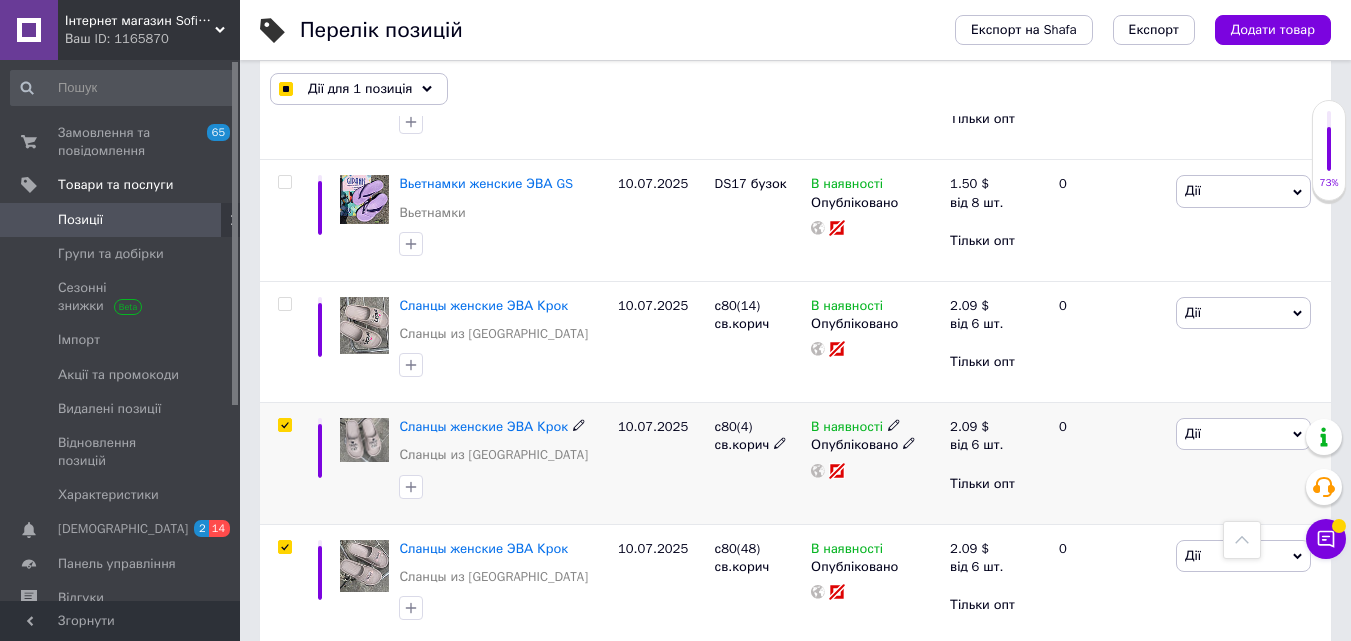 checkbox on "true" 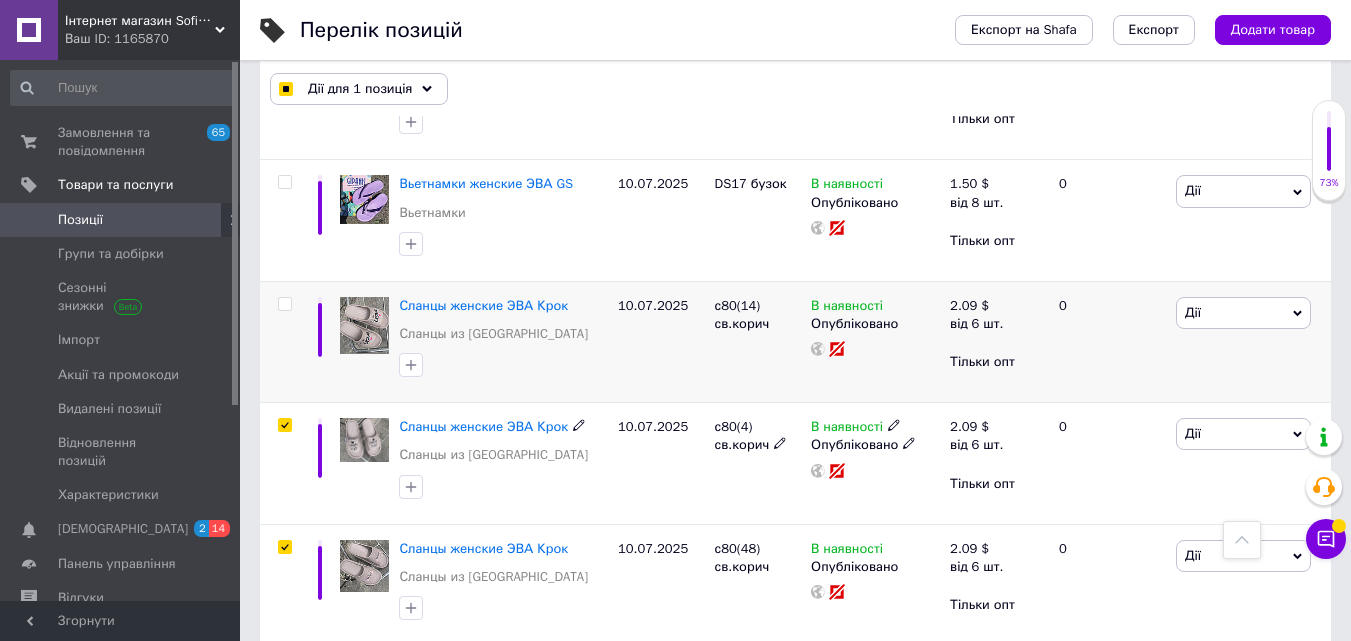 checkbox on "true" 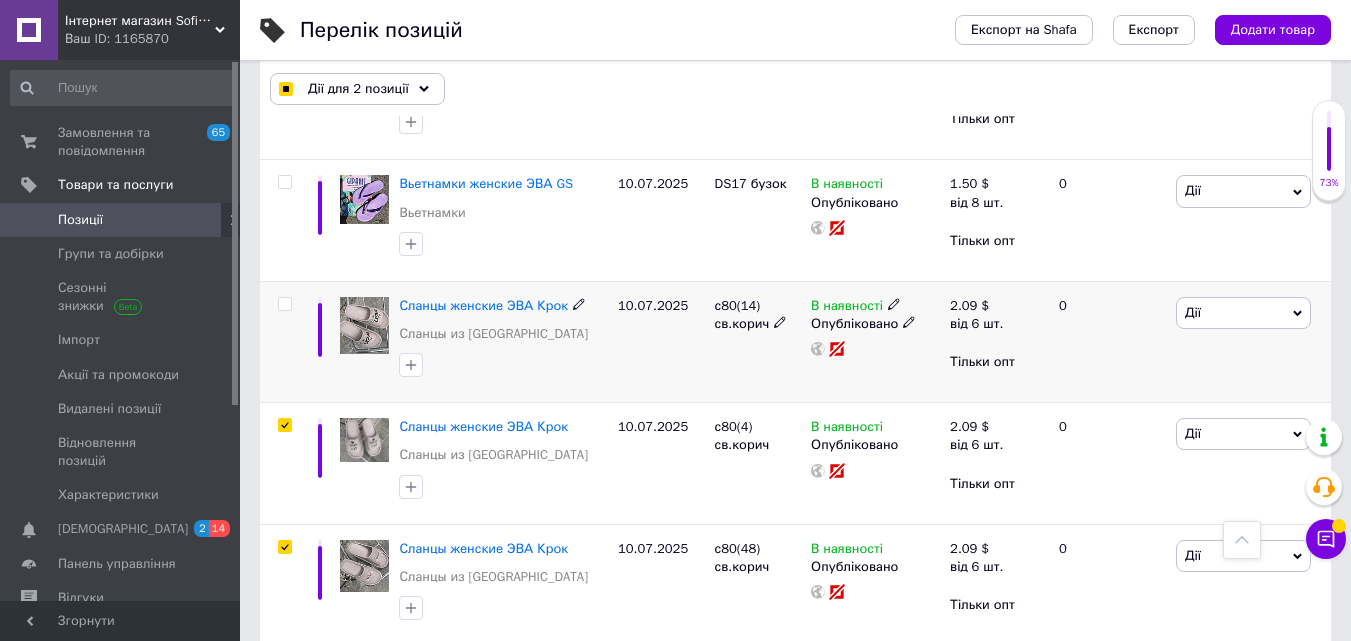 click at bounding box center [284, 304] 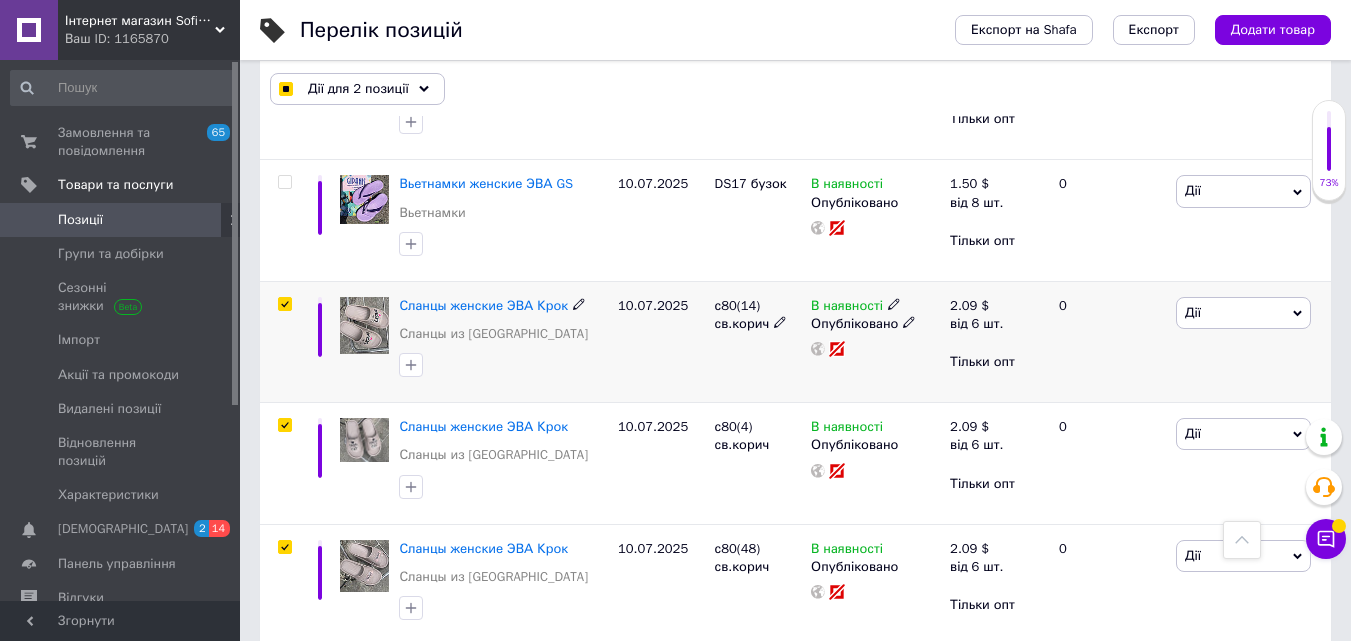 checkbox on "true" 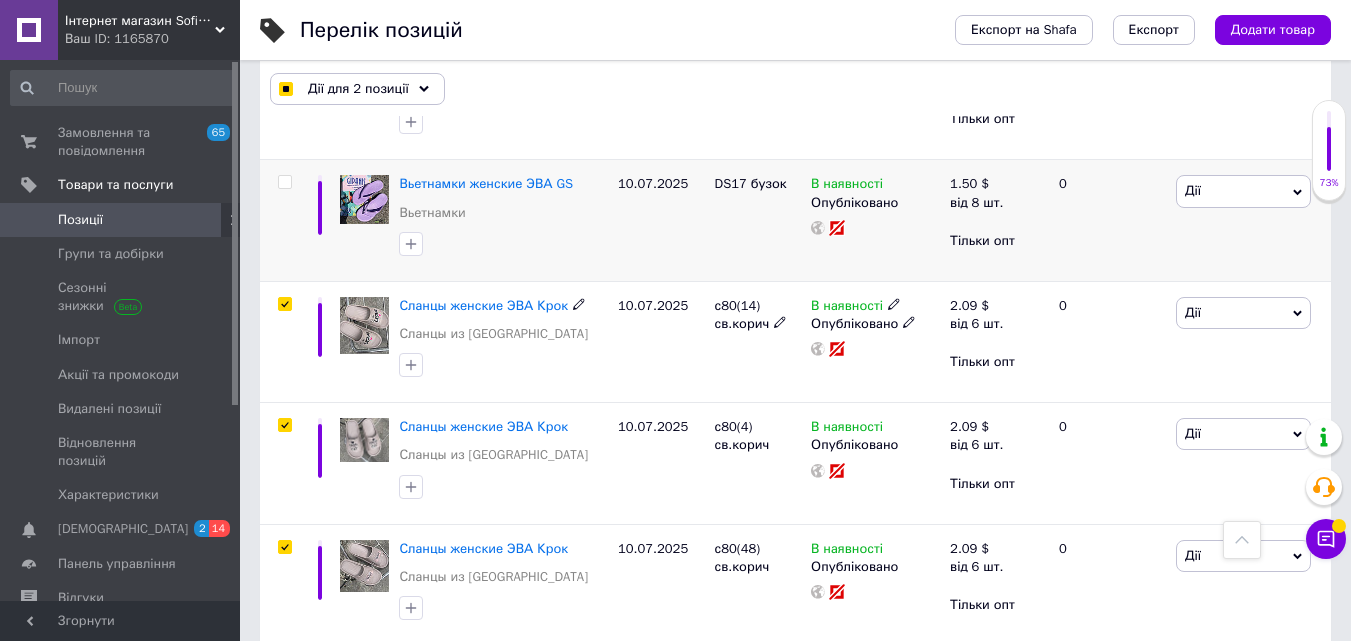 checkbox on "true" 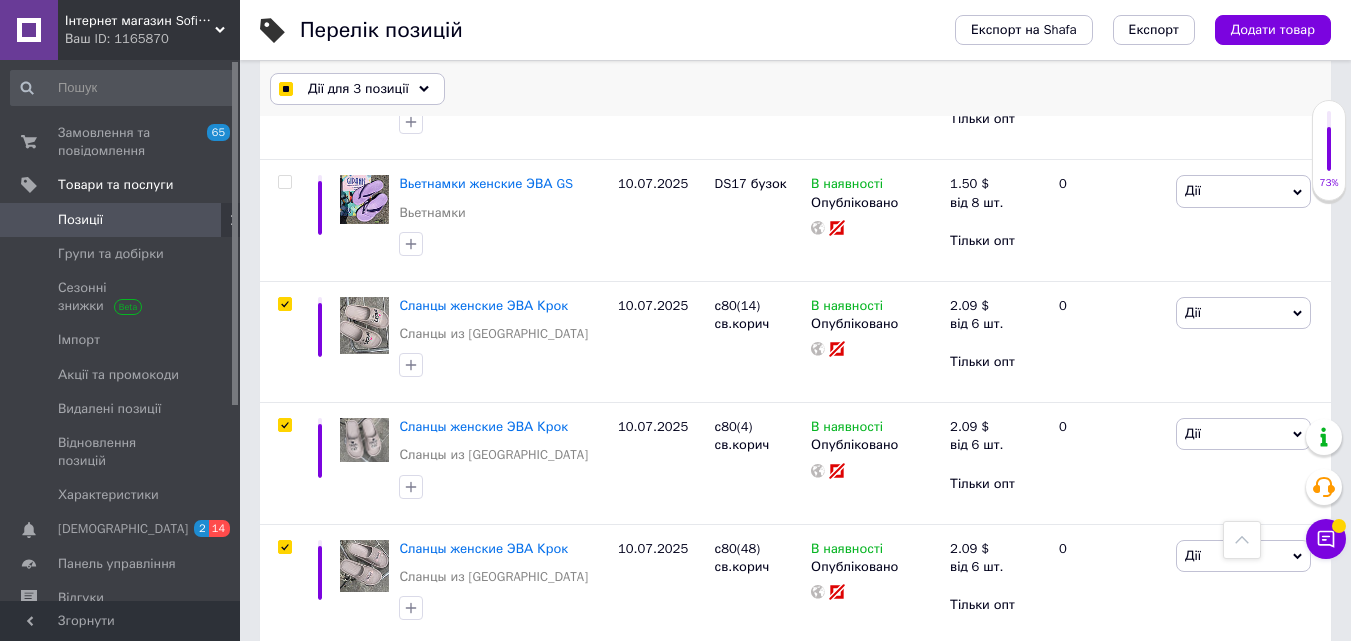click on "Дії для 3 позиції" at bounding box center (358, 89) 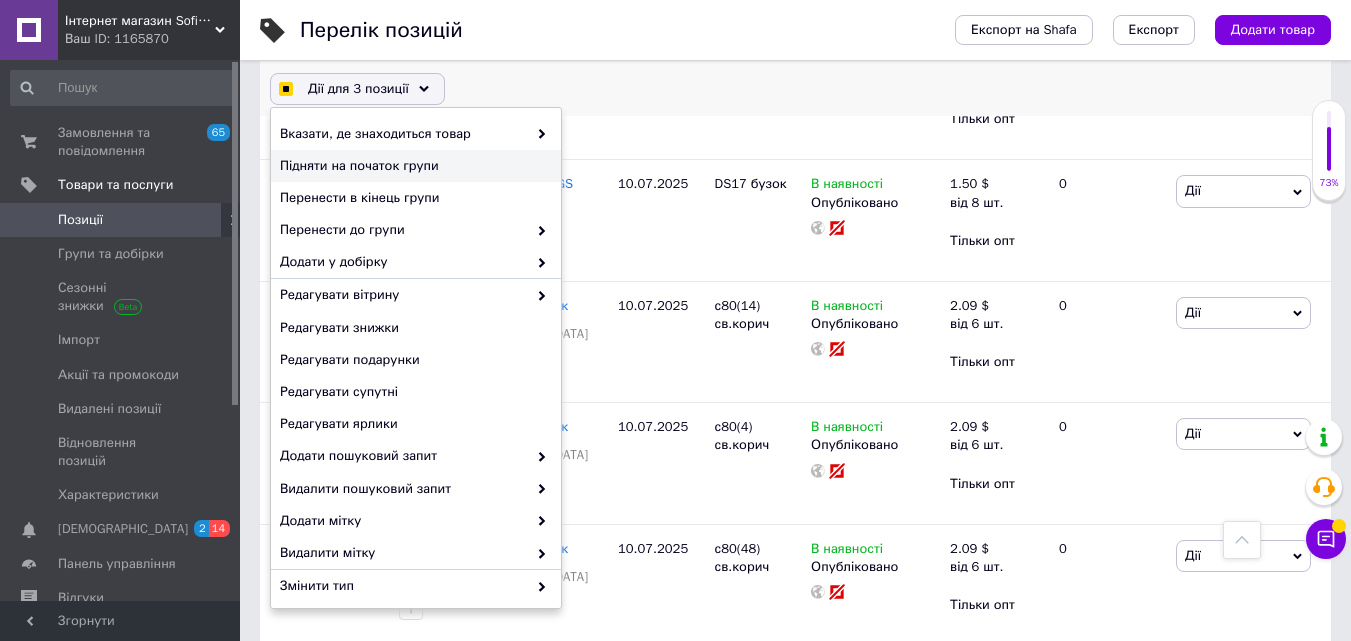 click on "Підняти на початок групи" at bounding box center (413, 166) 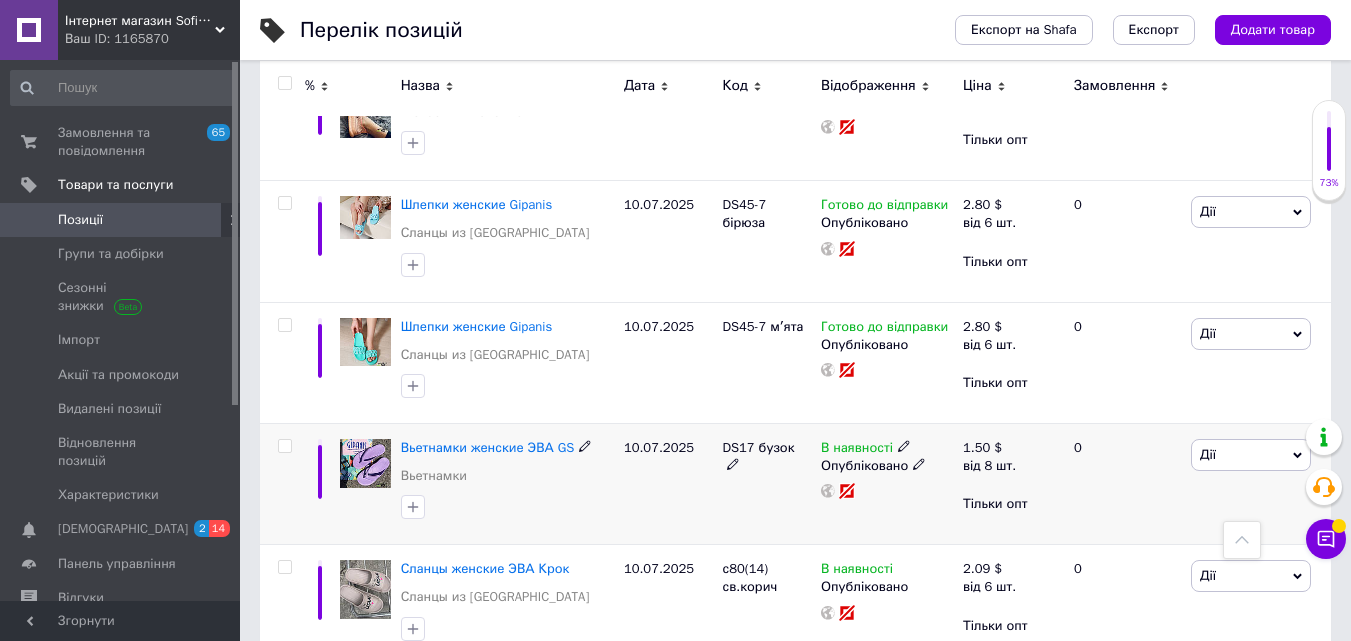 scroll, scrollTop: 700, scrollLeft: 0, axis: vertical 